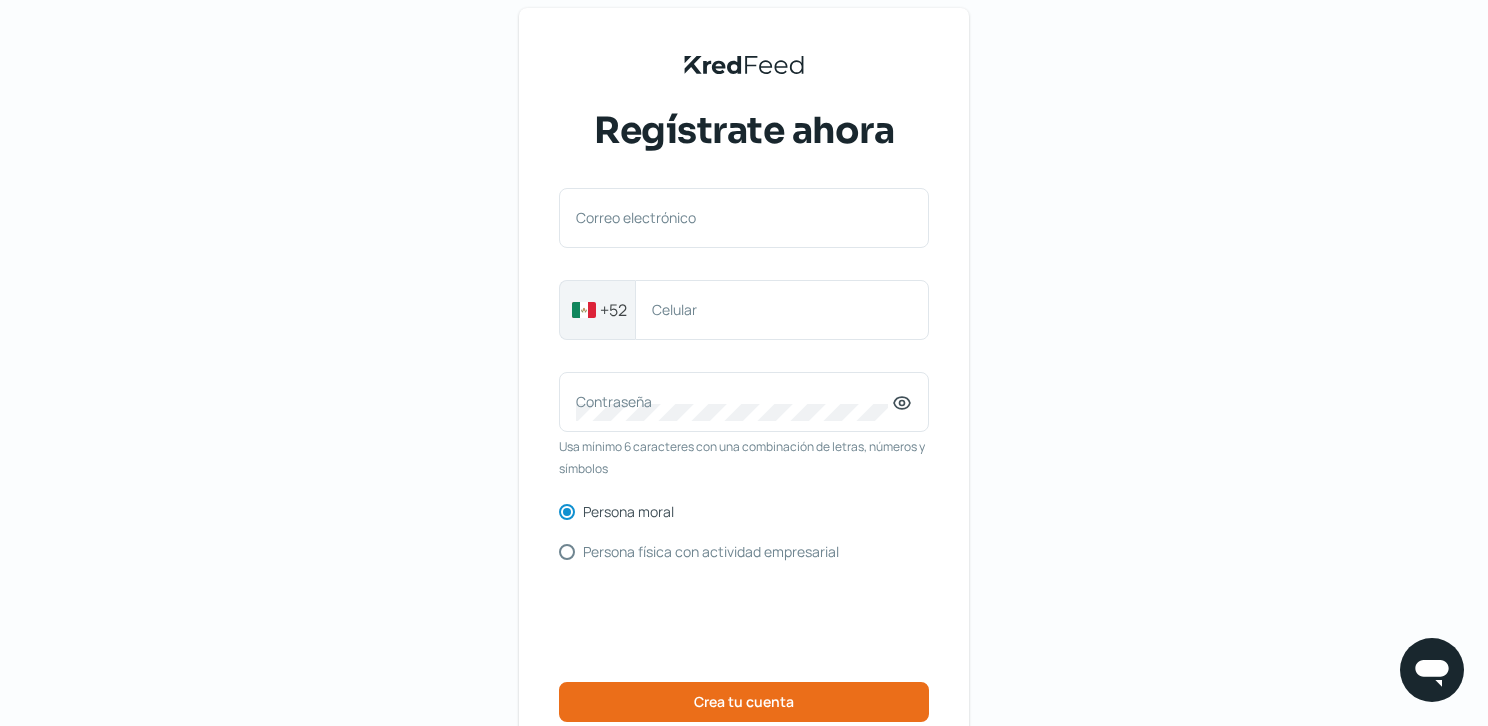 scroll, scrollTop: 0, scrollLeft: 0, axis: both 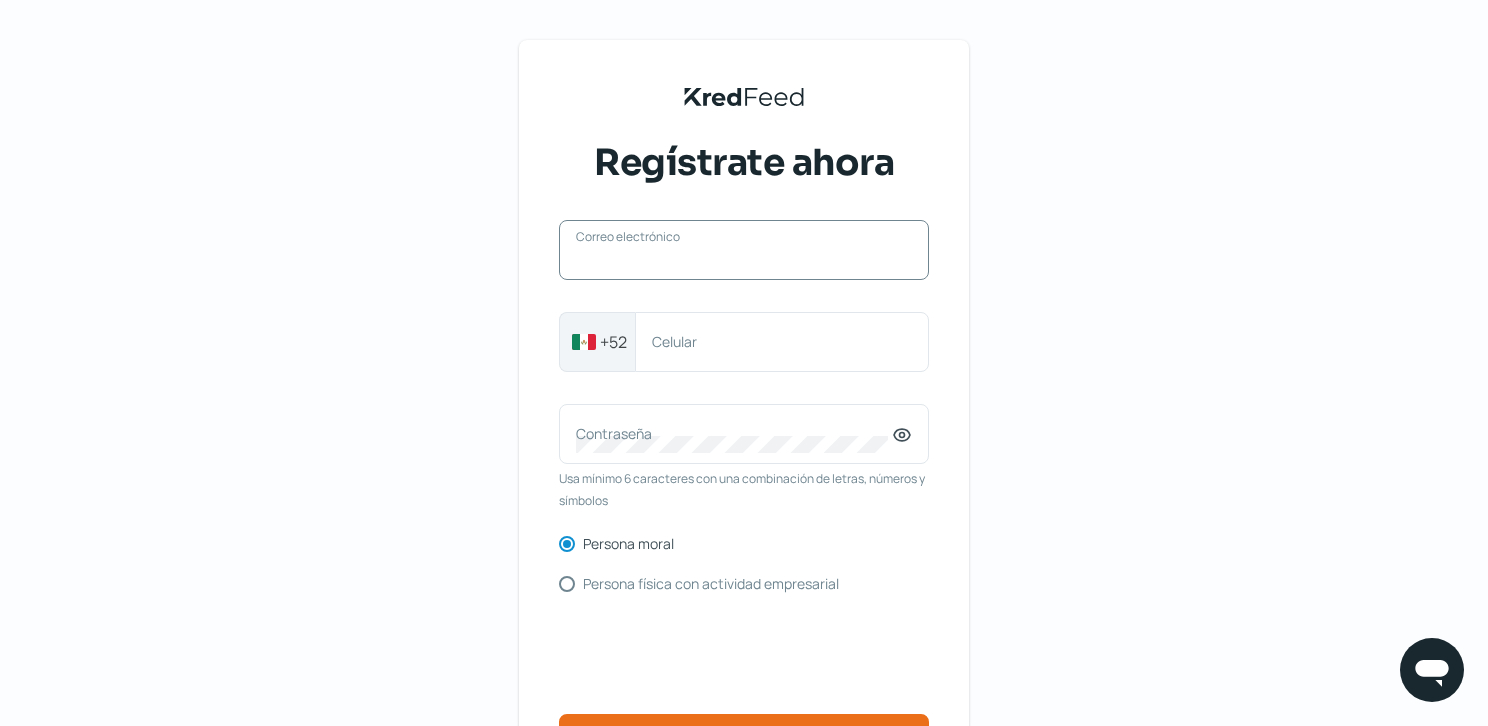 click on "Correo electrónico" at bounding box center (744, 260) 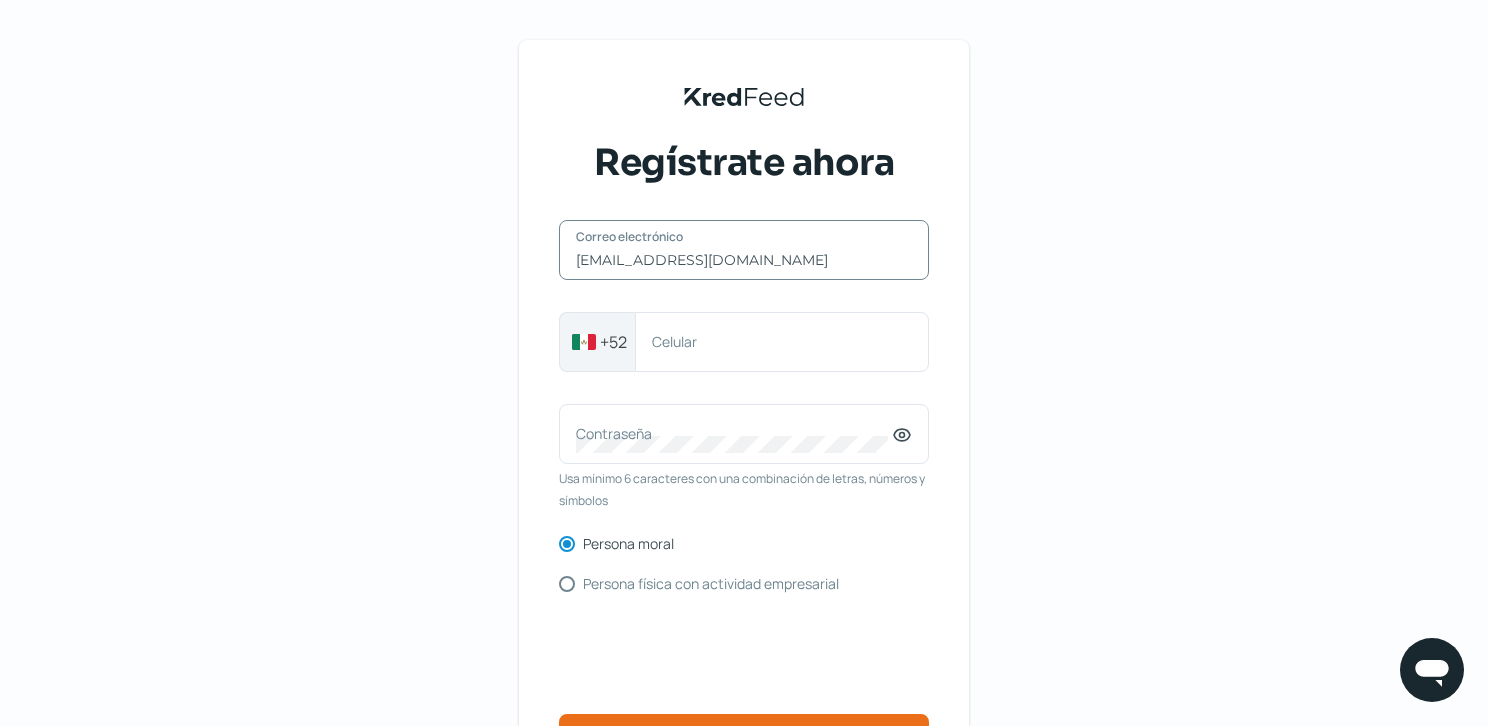 type on "[EMAIL_ADDRESS][DOMAIN_NAME]" 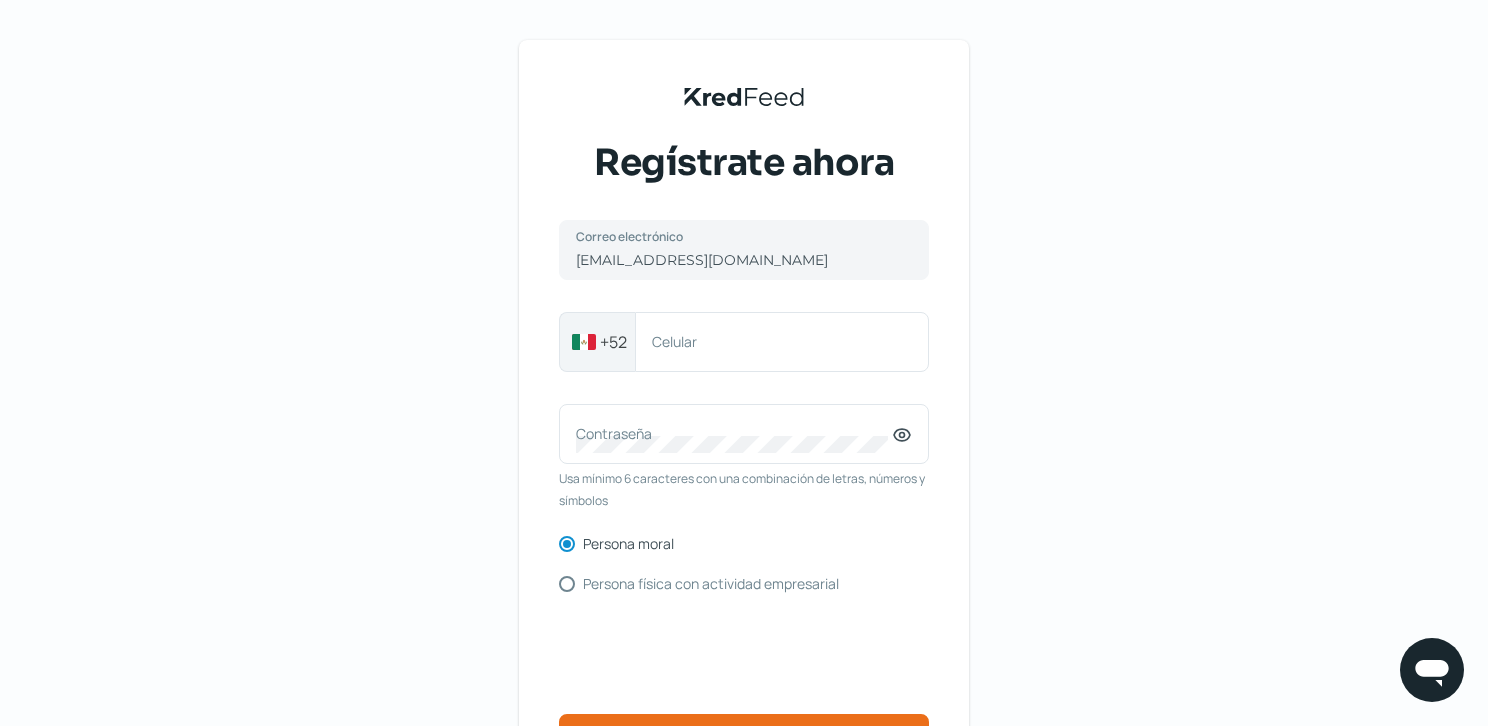 click on "KredFeed's Black Logo Regístrate ahora [EMAIL_ADDRESS][DOMAIN_NAME] Correo electrónico +52 Celular Contraseña Usa mínimo 6 caracteres con una combinación de letras, números y símbolos Persona moral Persona física con actividad empresarial Crea tu cuenta ¿Ya tienes cuenta? Inicia sesión Términos y condiciones Aviso de privacidad Preguntas frecuentes" at bounding box center (744, 459) 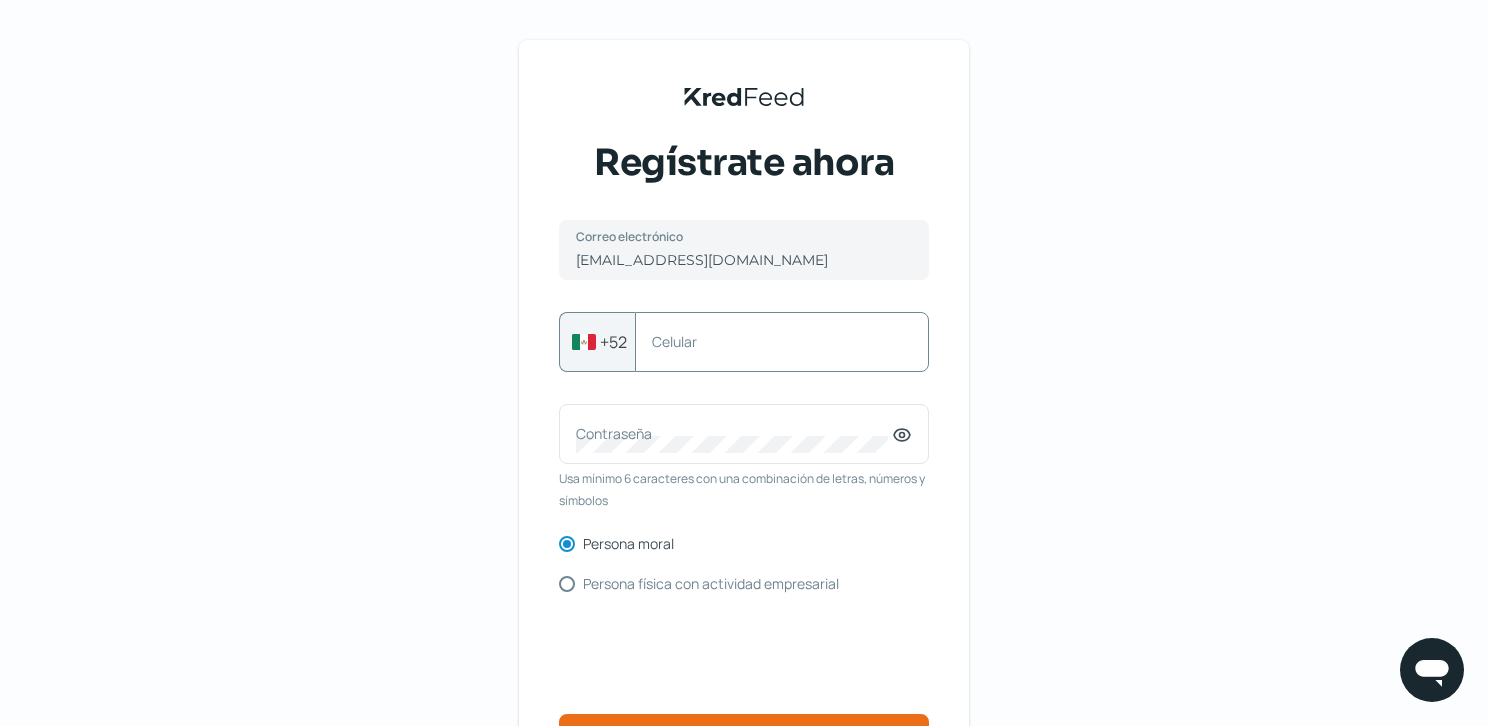 click on "Celular" at bounding box center (772, 341) 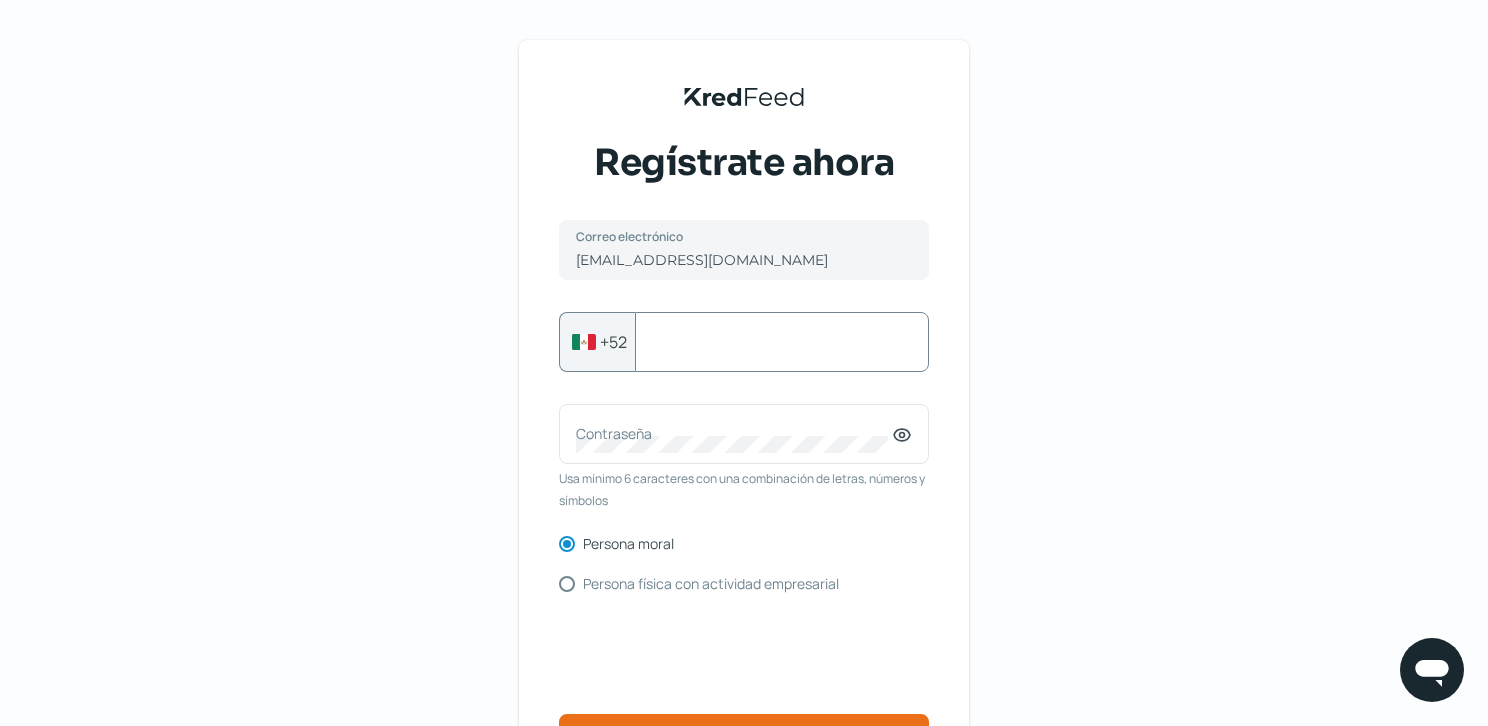 click on "Celular" at bounding box center (782, 342) 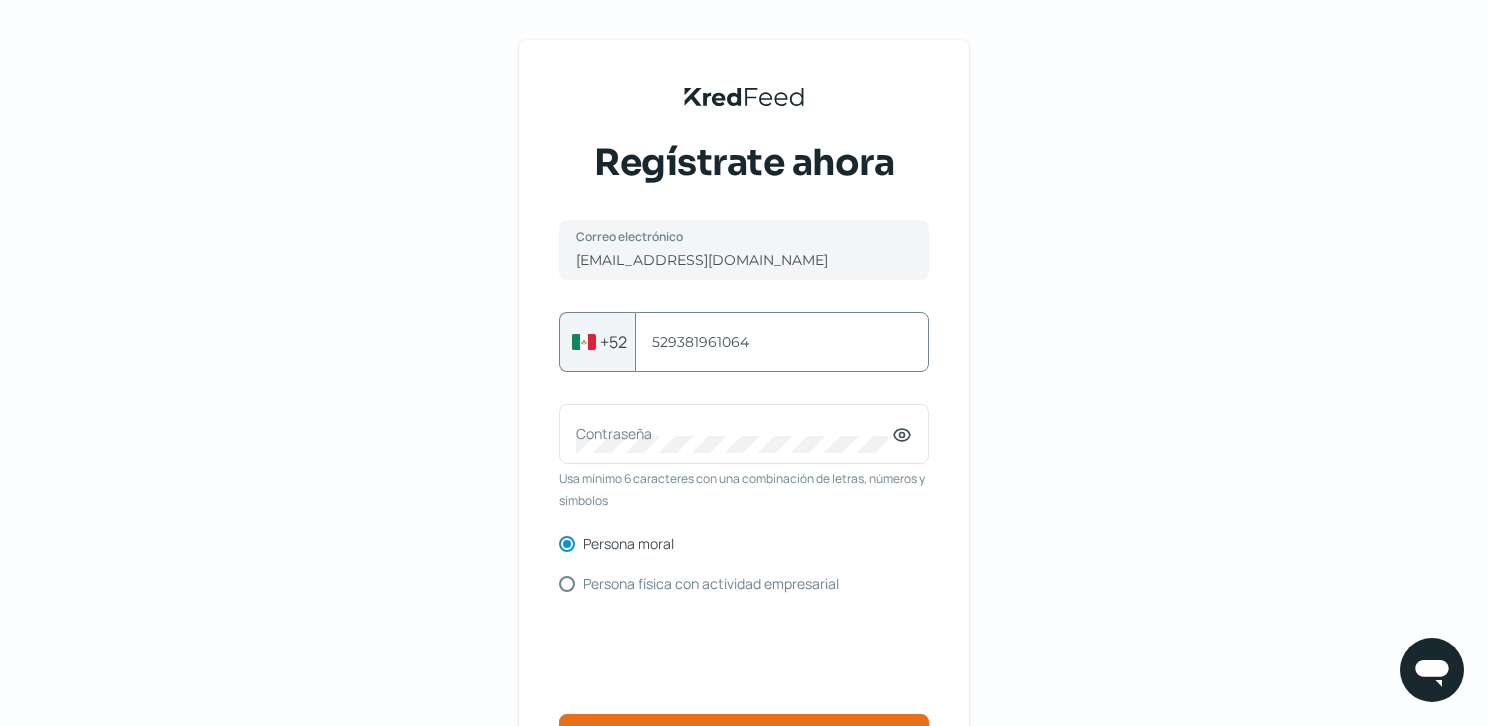 click on "KredFeed's Black Logo Regístrate ahora [EMAIL_ADDRESS][DOMAIN_NAME] Correo electrónico [PHONE_NUMBER] Celular Contraseña Usa mínimo 6 caracteres con una combinación de letras, números y símbolos Persona moral Persona física con actividad empresarial Crea tu cuenta ¿Ya tienes cuenta? Inicia sesión Términos y condiciones Aviso de privacidad Preguntas frecuentes" at bounding box center [744, 459] 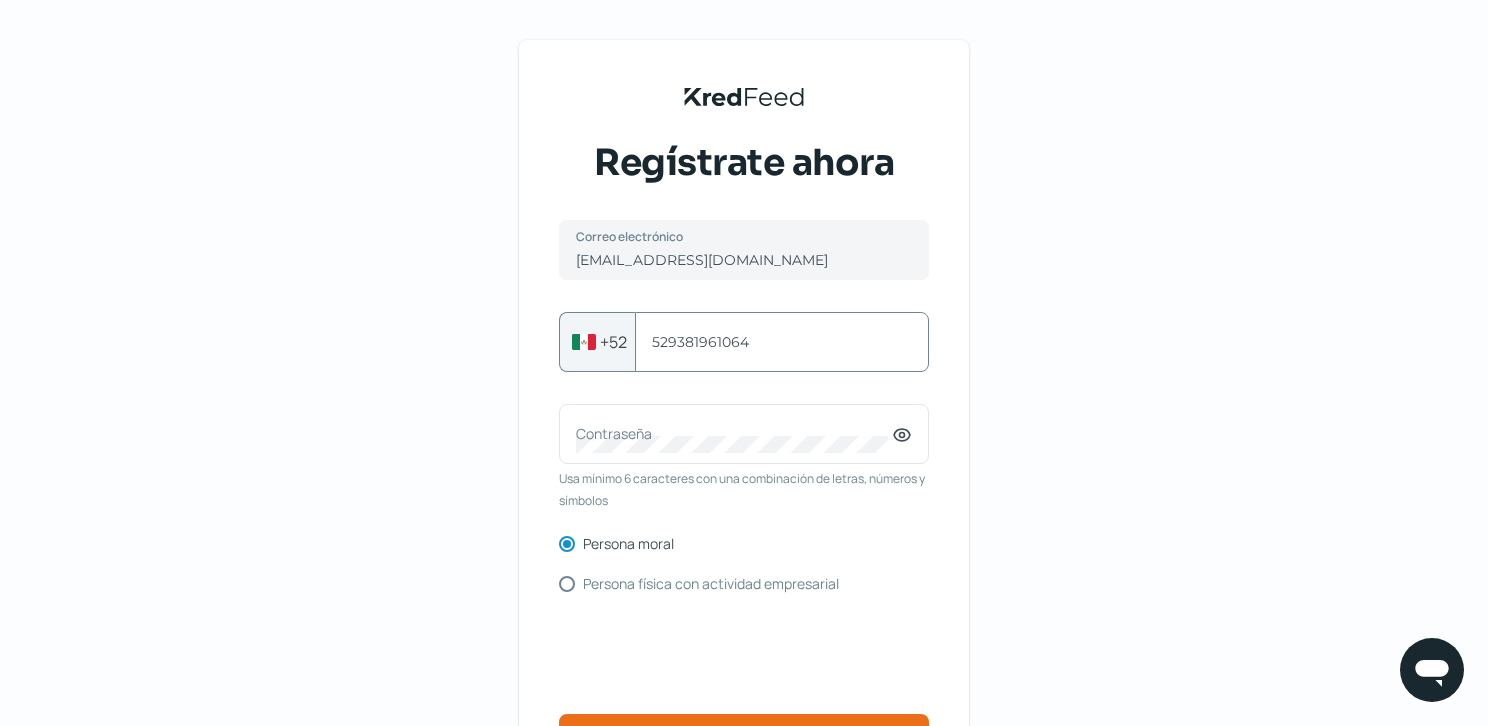 click on "529381961064" at bounding box center [782, 342] 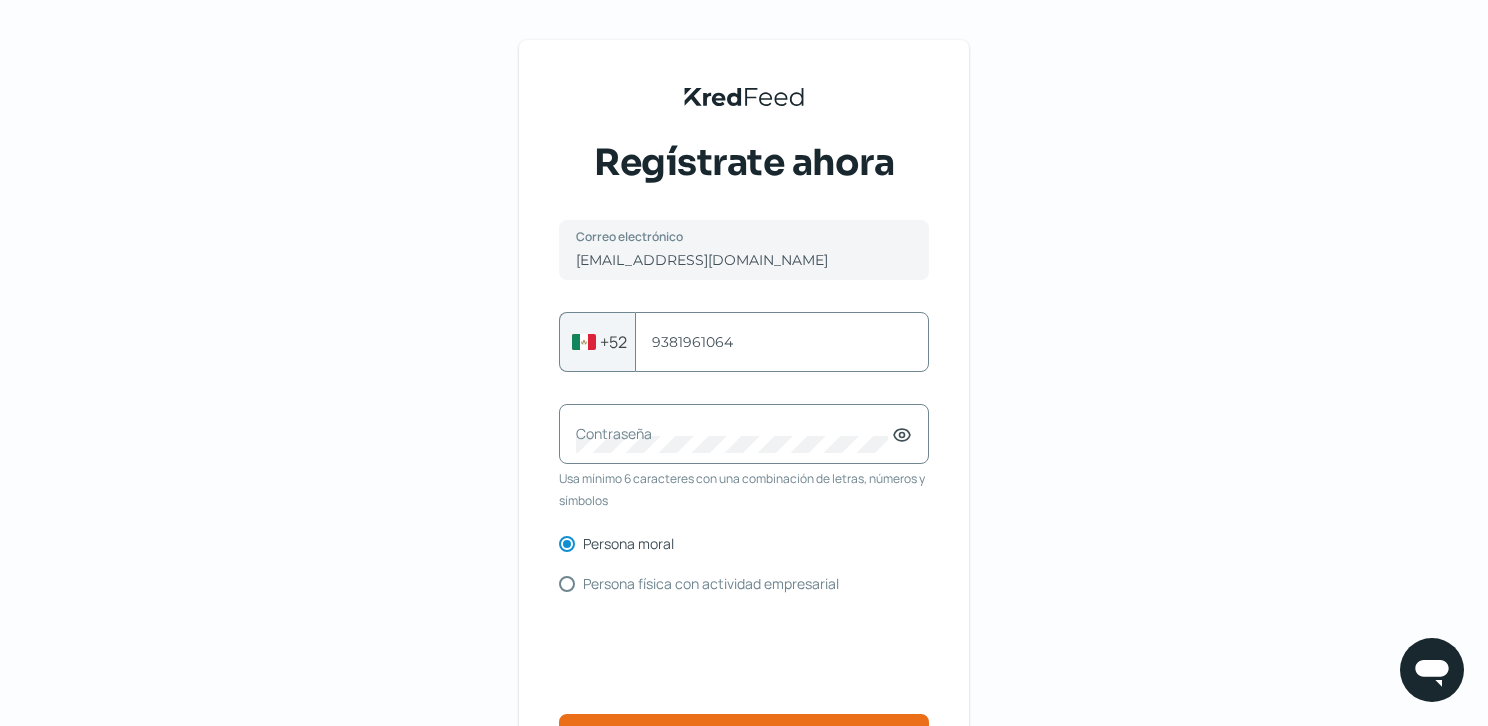 type on "9381961064" 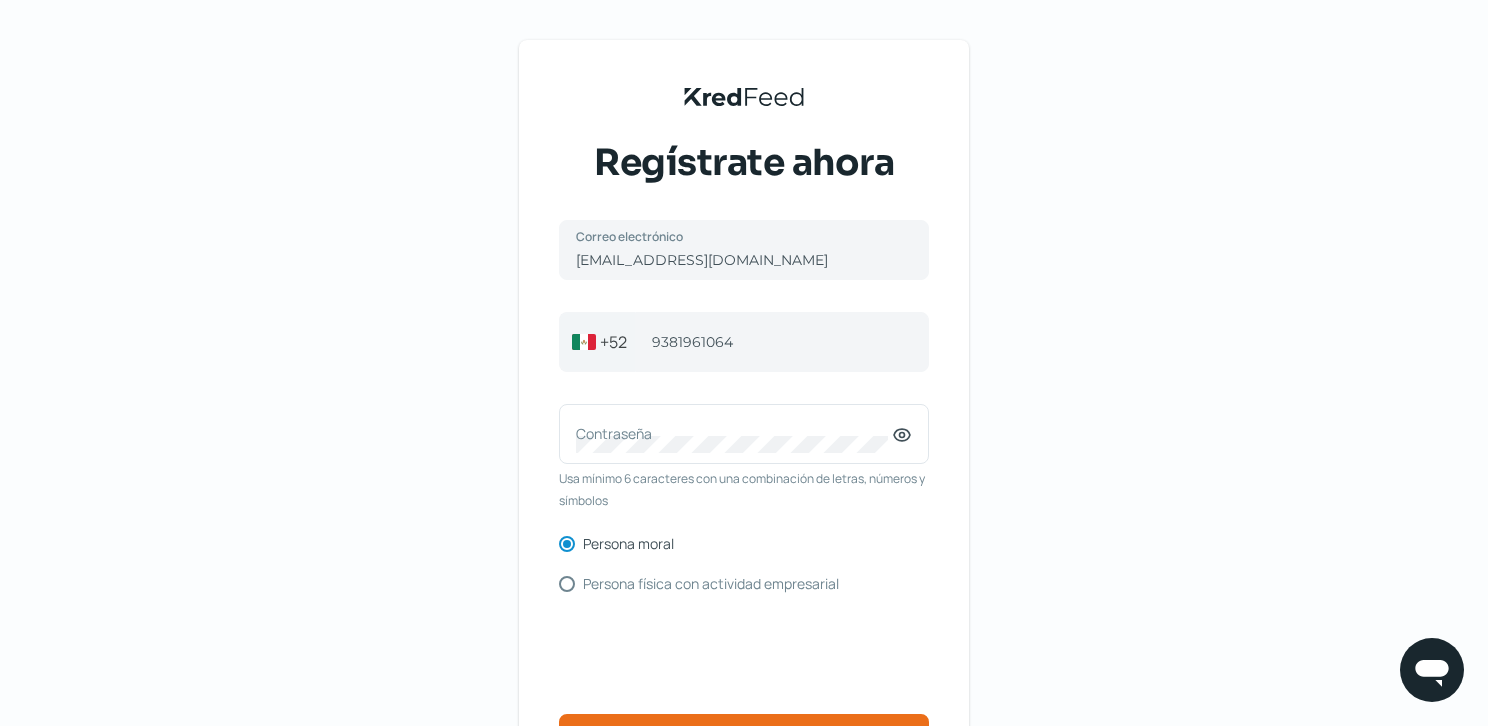 click on "KredFeed's Black Logo Regístrate ahora [EMAIL_ADDRESS][DOMAIN_NAME] Correo electrónico [PHONE_NUMBER] Celular Contraseña Usa mínimo 6 caracteres con una combinación de letras, números y símbolos Persona moral Persona física con actividad empresarial Crea tu cuenta ¿Ya tienes cuenta? Inicia sesión Términos y condiciones Aviso de privacidad Preguntas frecuentes" at bounding box center [744, 459] 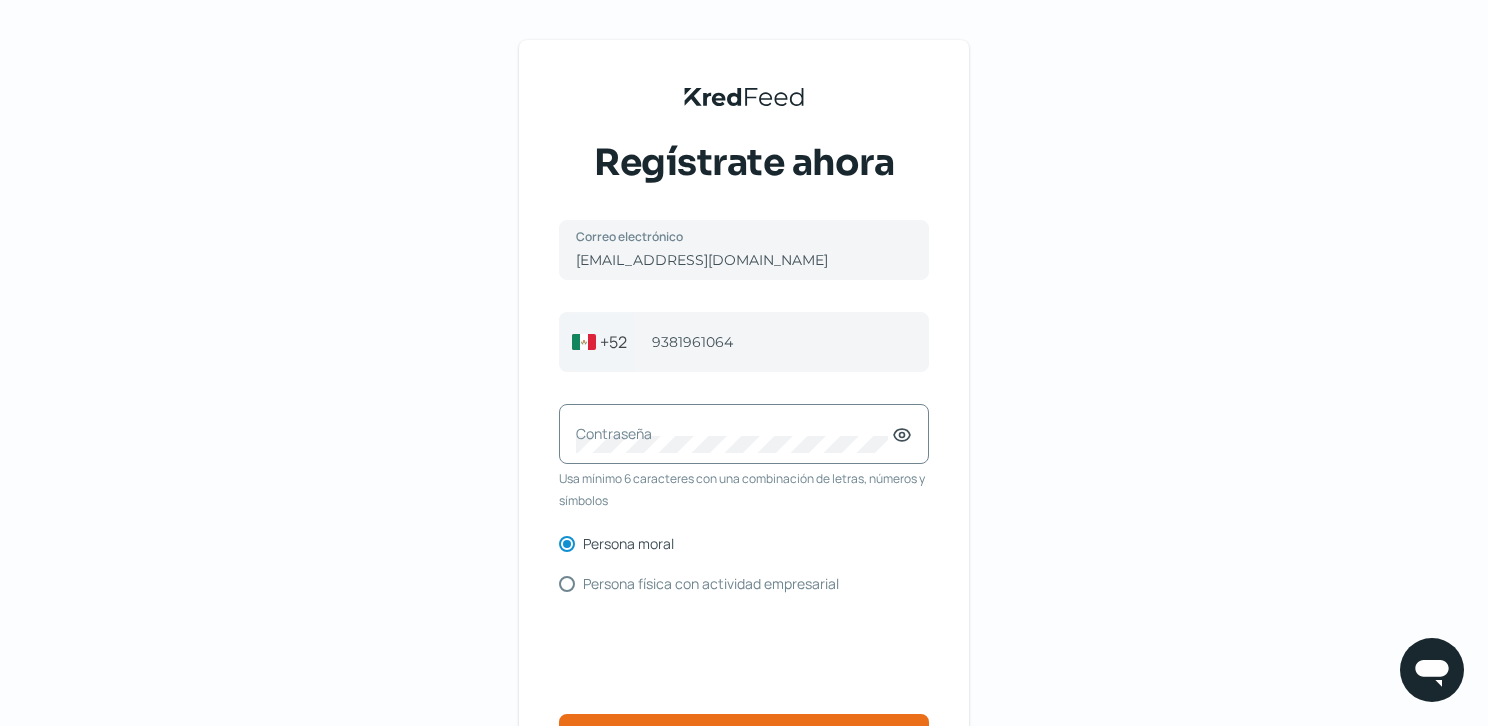 click 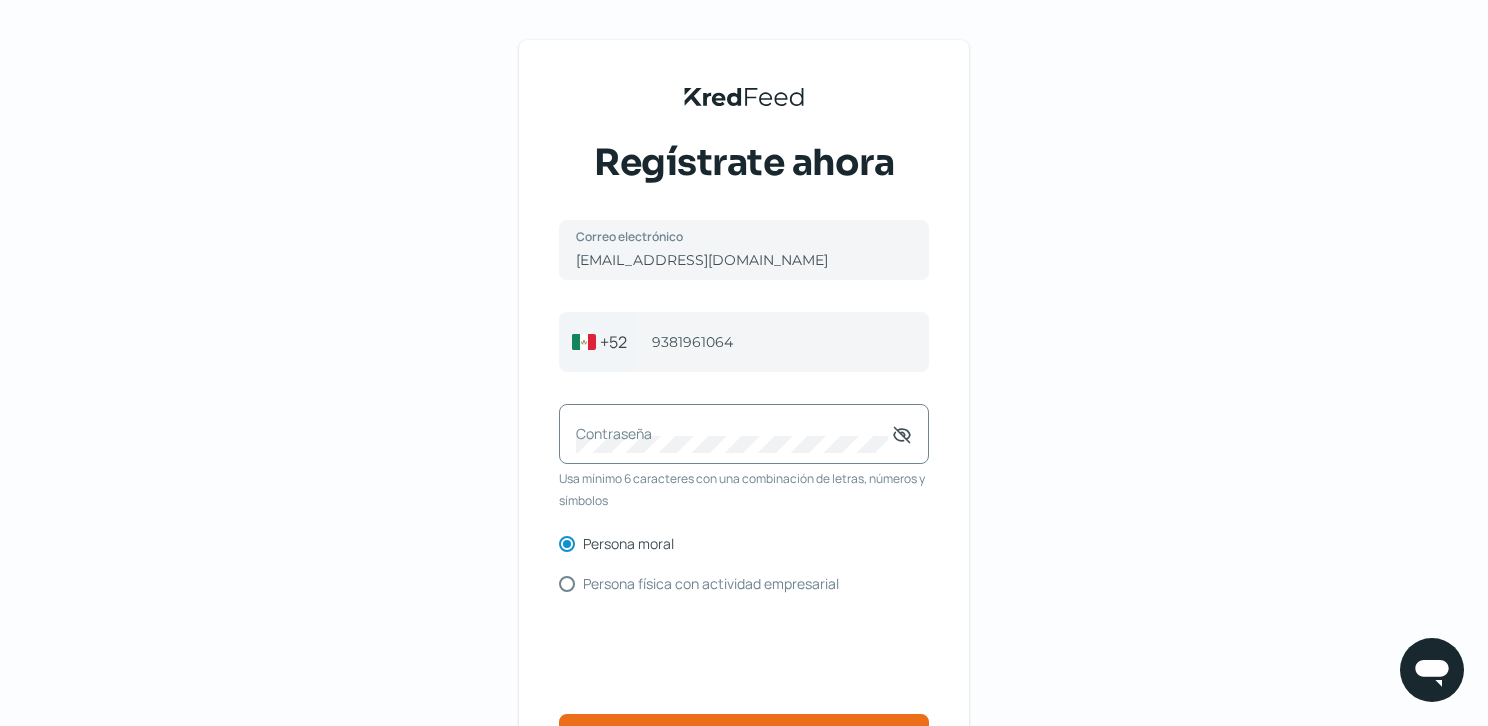 click on "Contraseña" at bounding box center (734, 433) 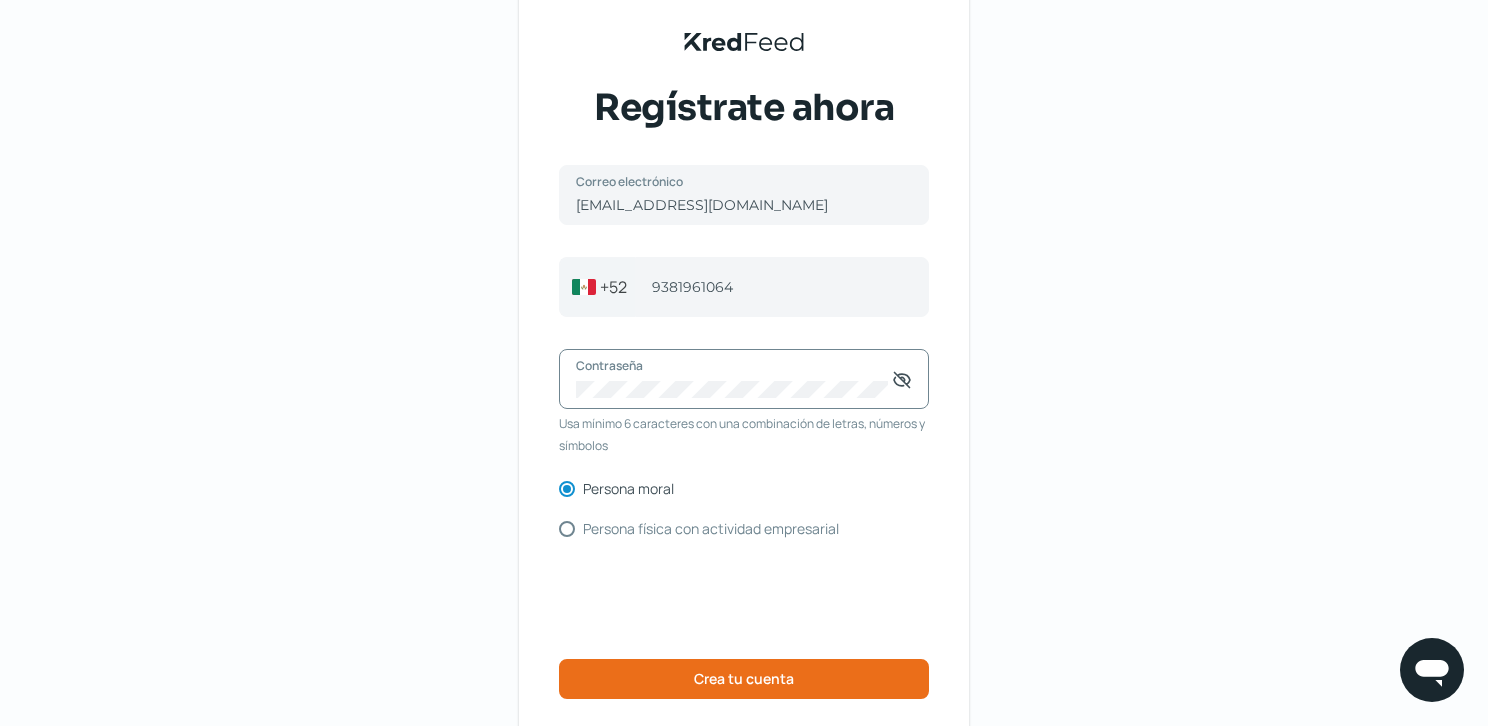 scroll, scrollTop: 87, scrollLeft: 0, axis: vertical 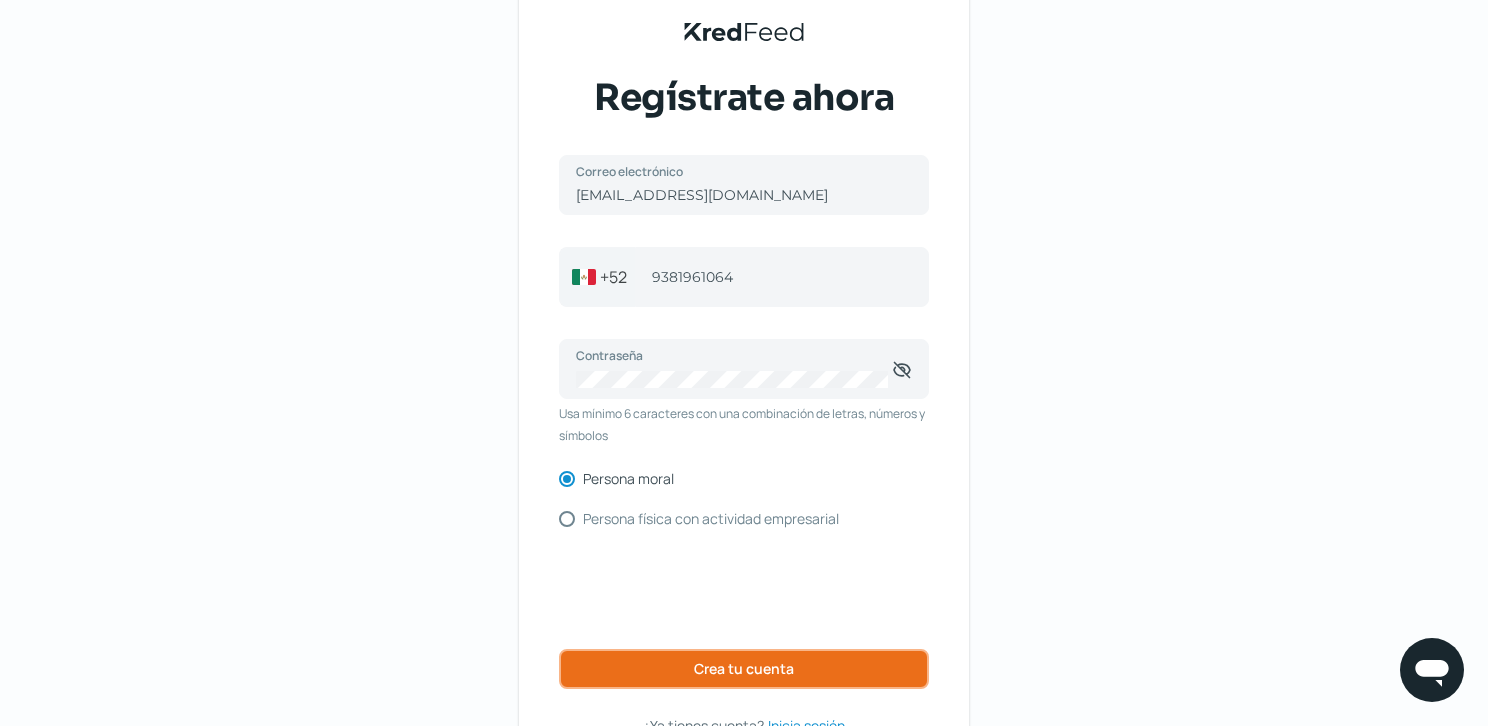 click on "Crea tu cuenta" at bounding box center (744, 669) 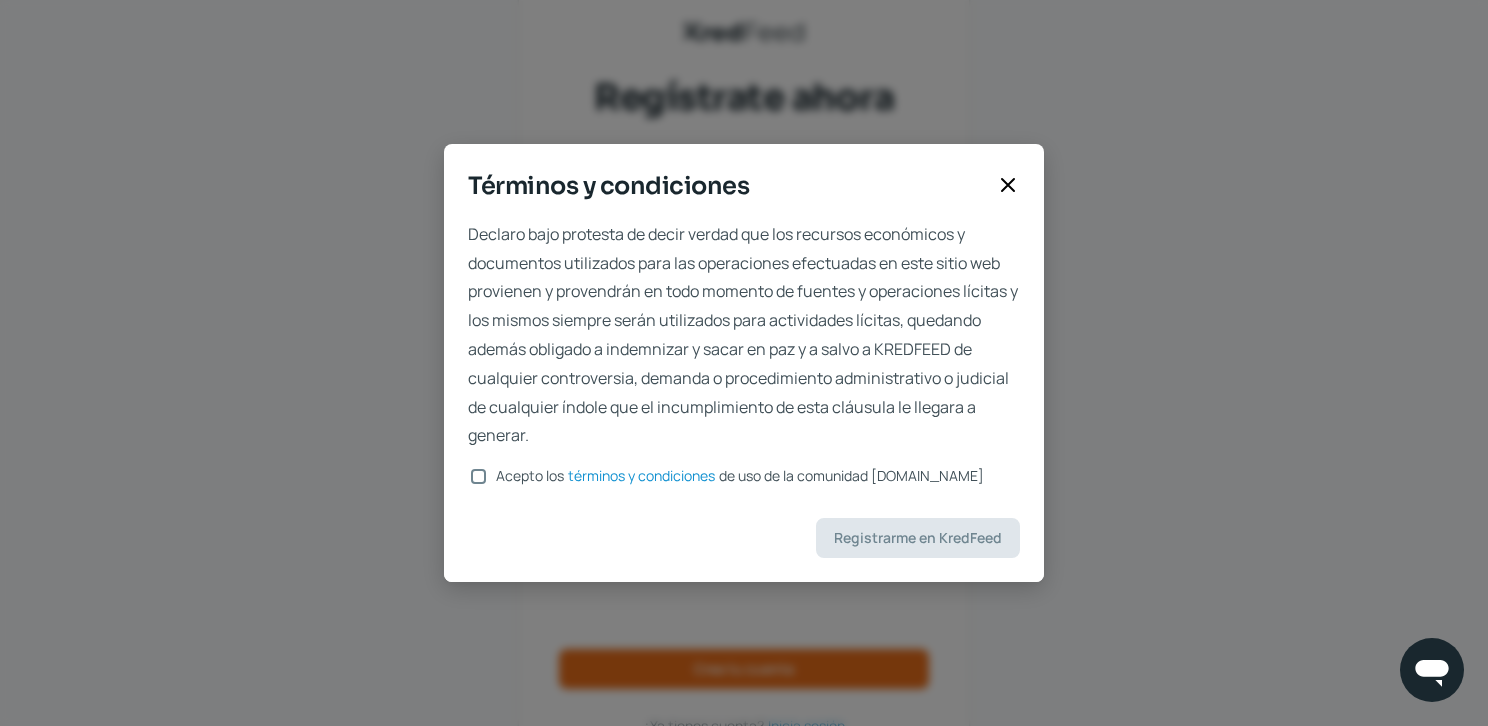 click on "Acepto los términos y condiciones de uso de la comunidad [DOMAIN_NAME]" at bounding box center (736, 476) 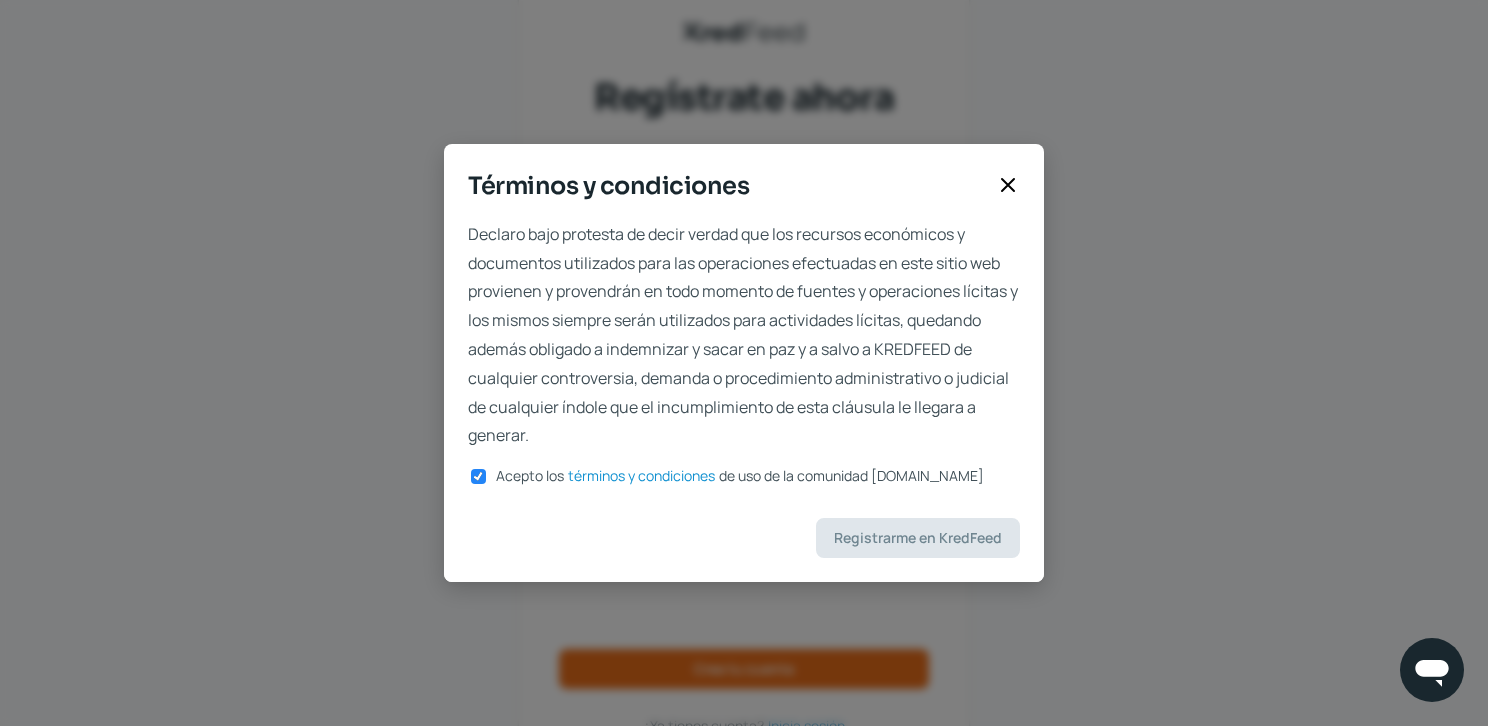 checkbox on "true" 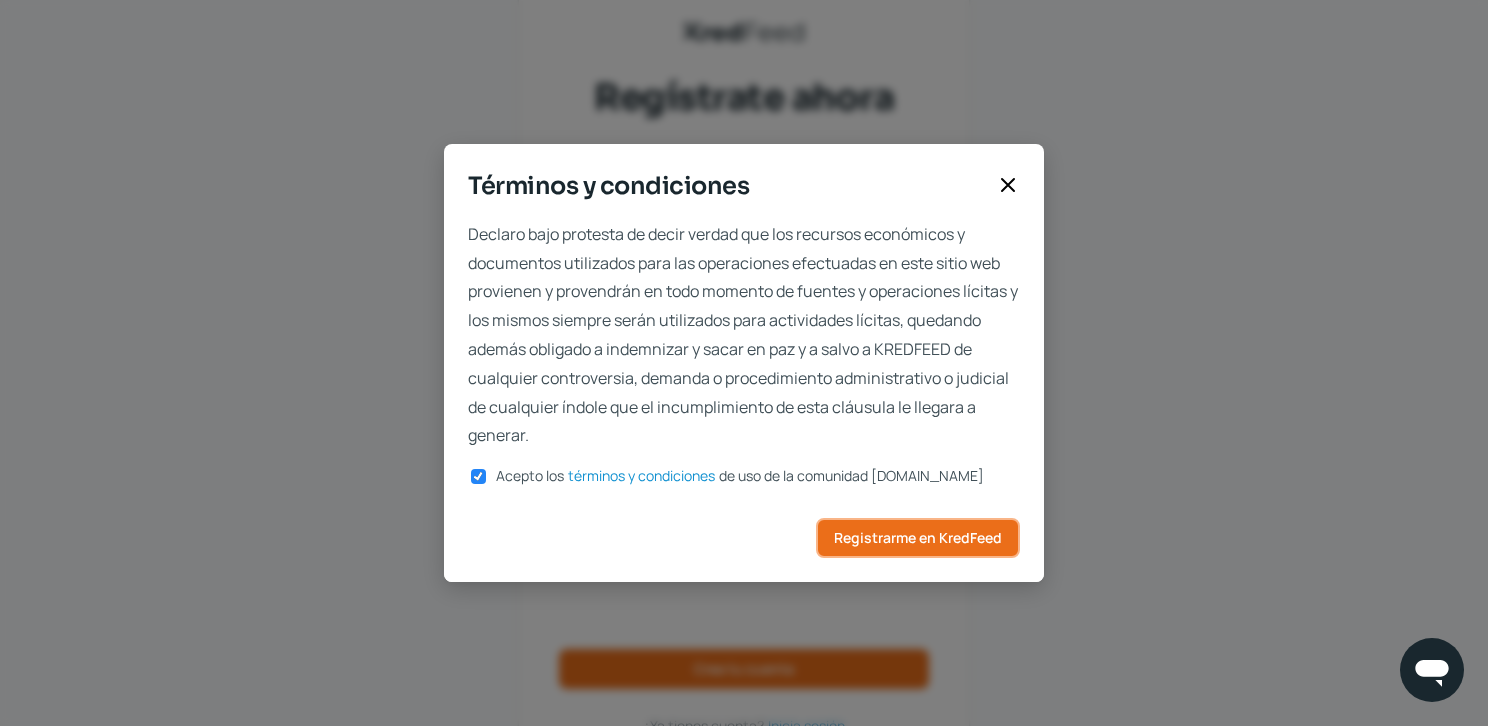 click on "Registrarme en KredFeed" at bounding box center [918, 538] 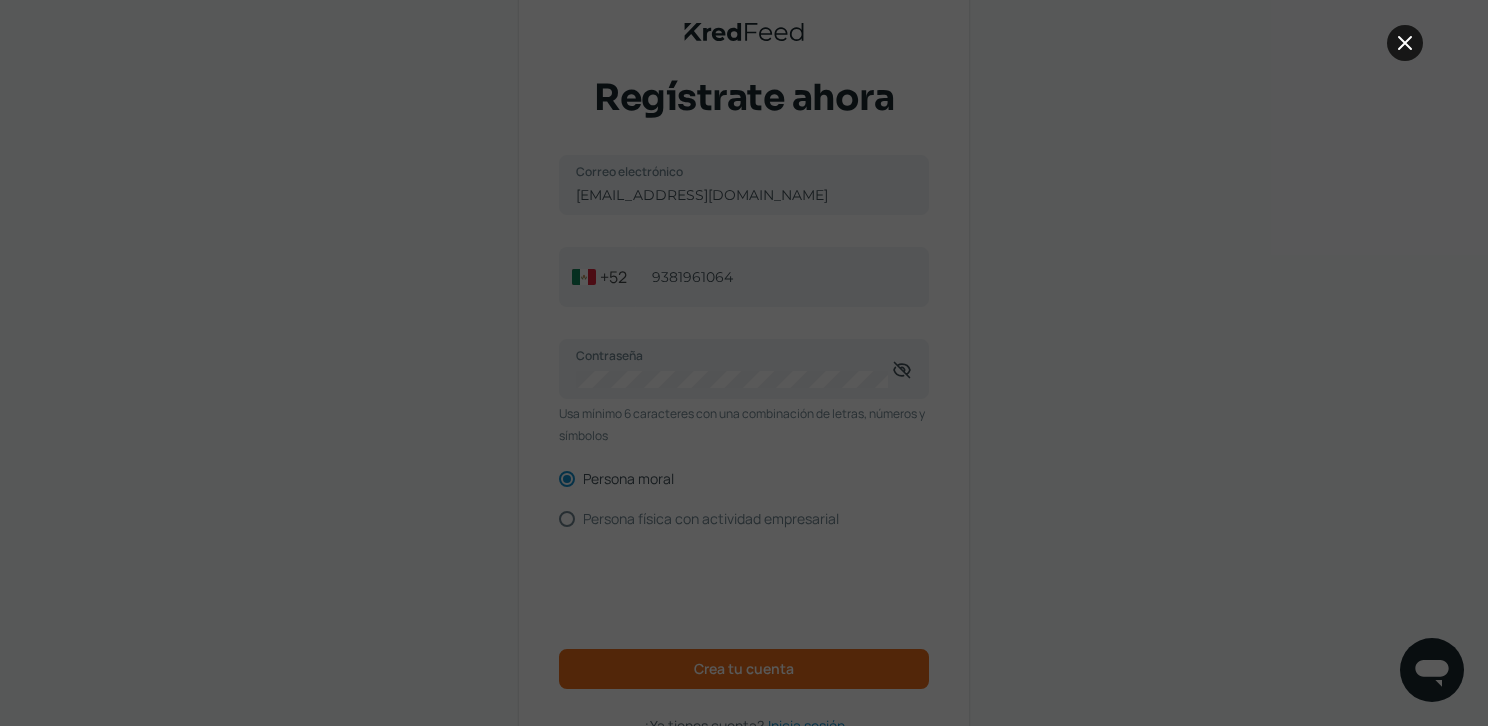 click 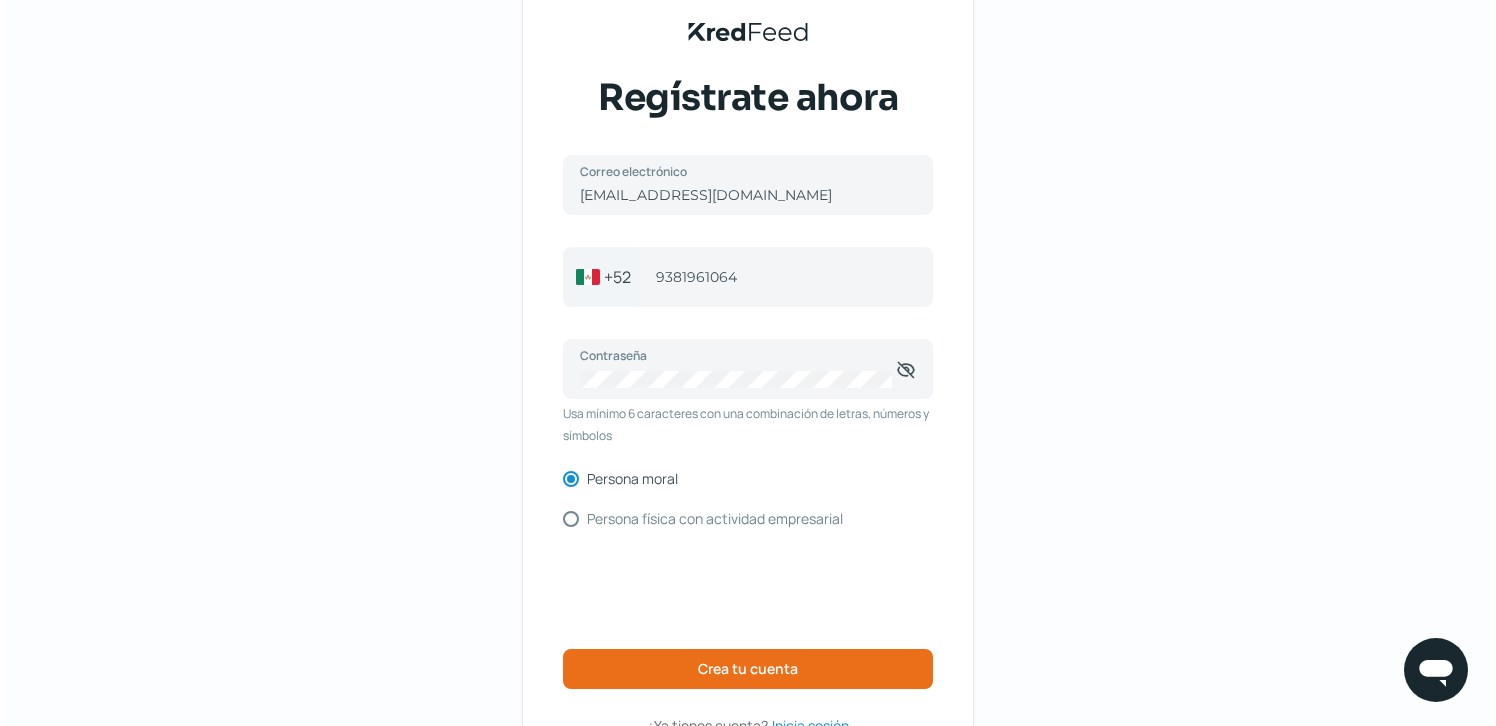 scroll, scrollTop: 0, scrollLeft: 0, axis: both 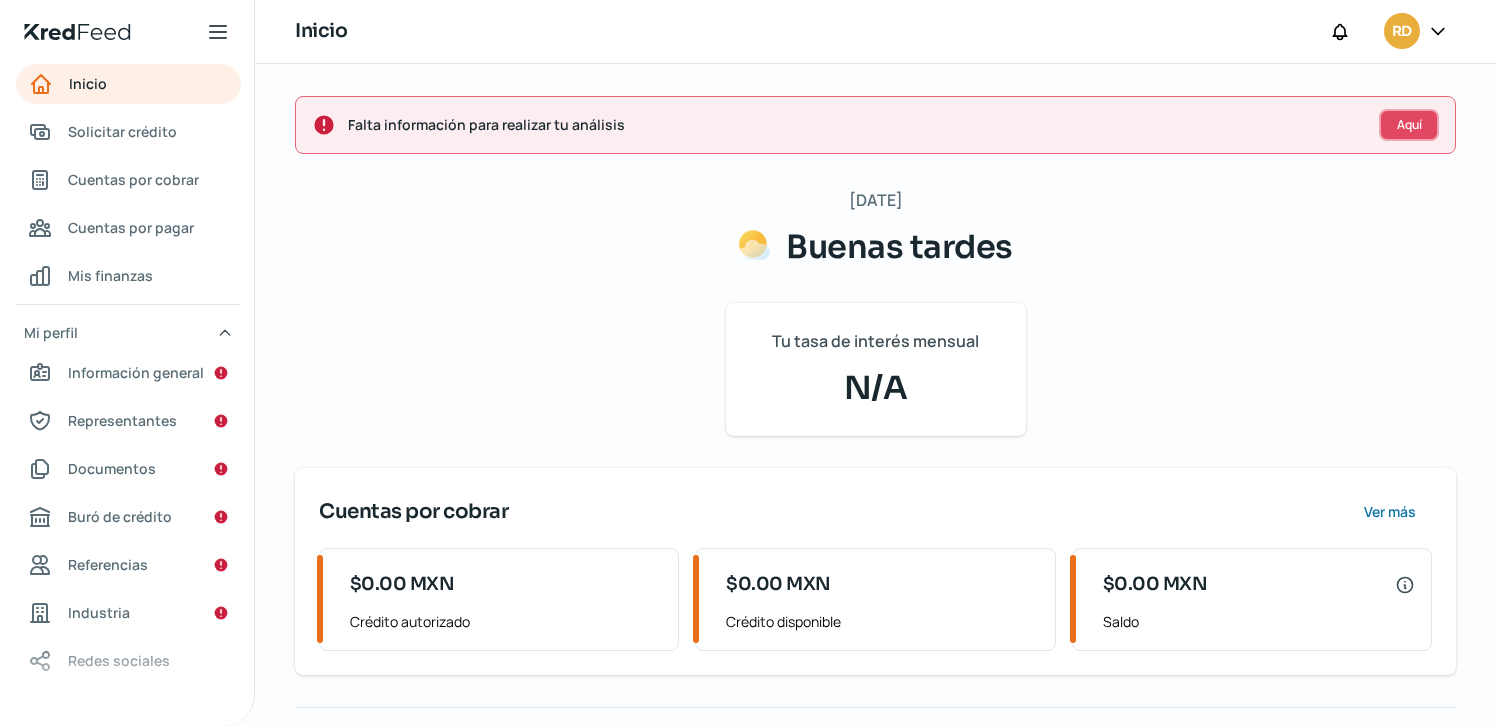click on "Aquí" at bounding box center (1409, 125) 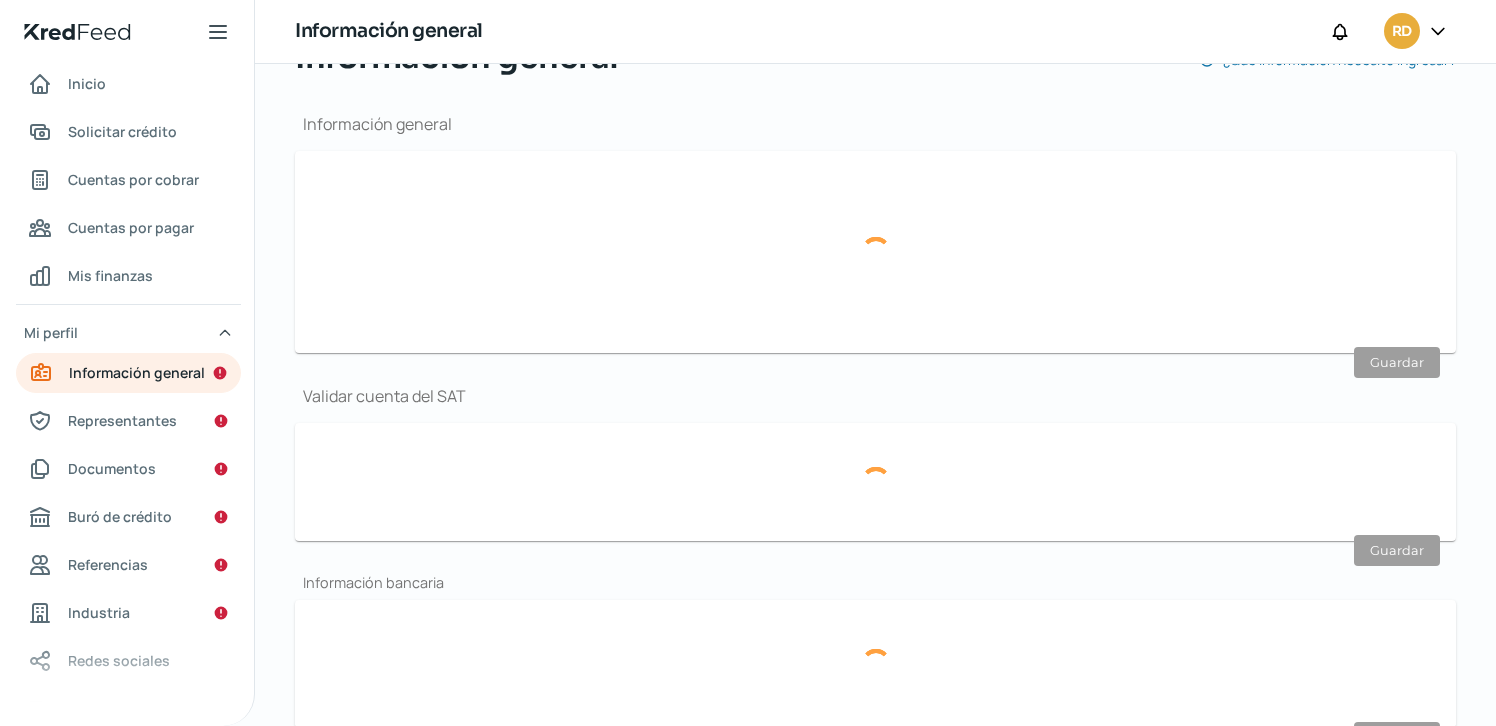 scroll, scrollTop: 239, scrollLeft: 0, axis: vertical 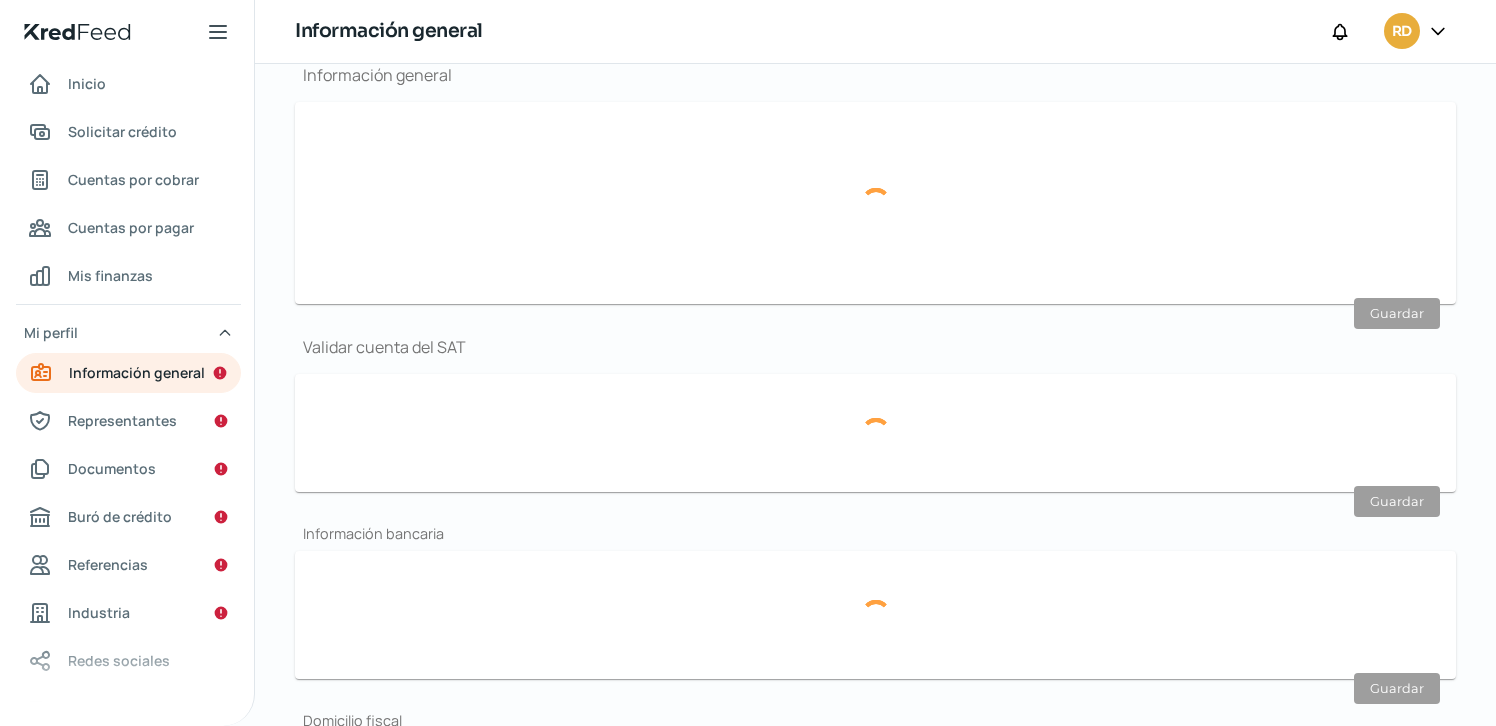 type on "[EMAIL_ADDRESS][DOMAIN_NAME]" 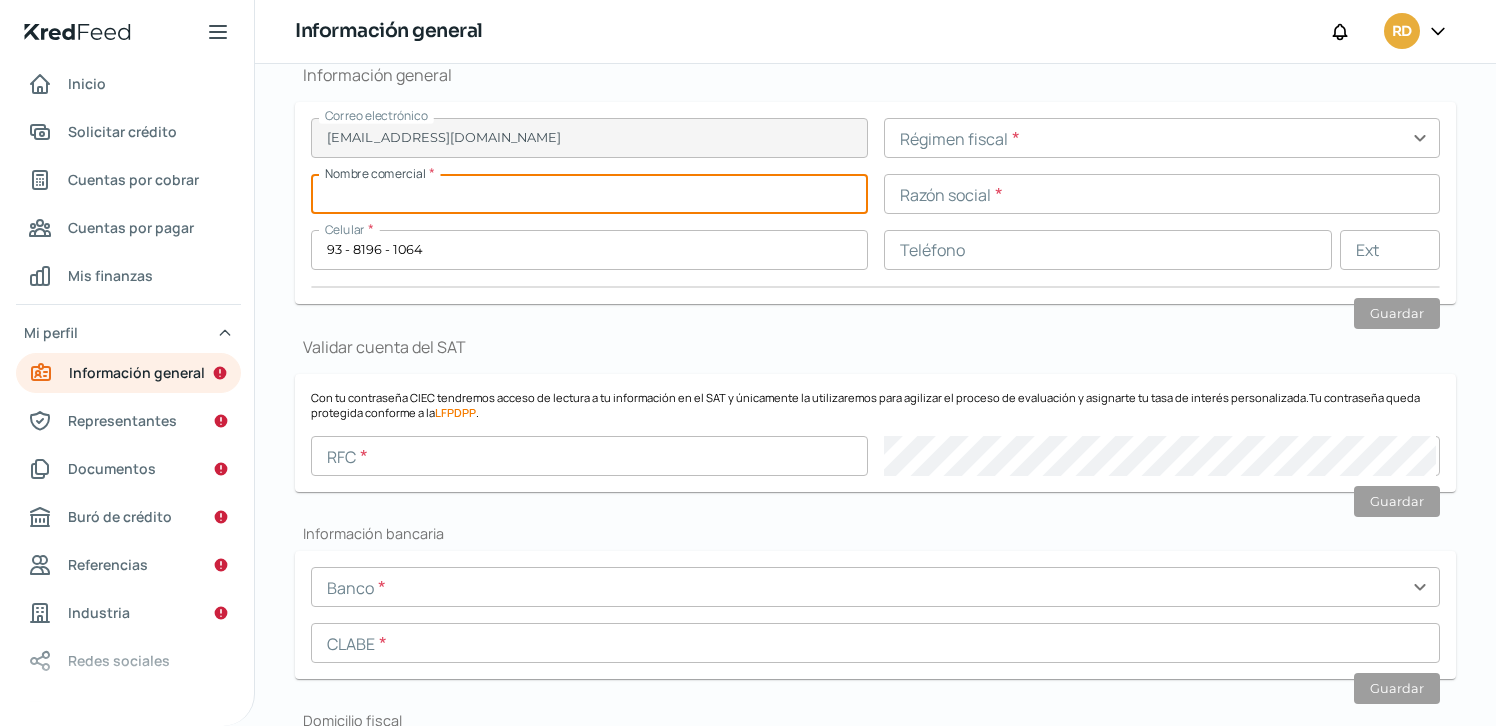 click at bounding box center (589, 194) 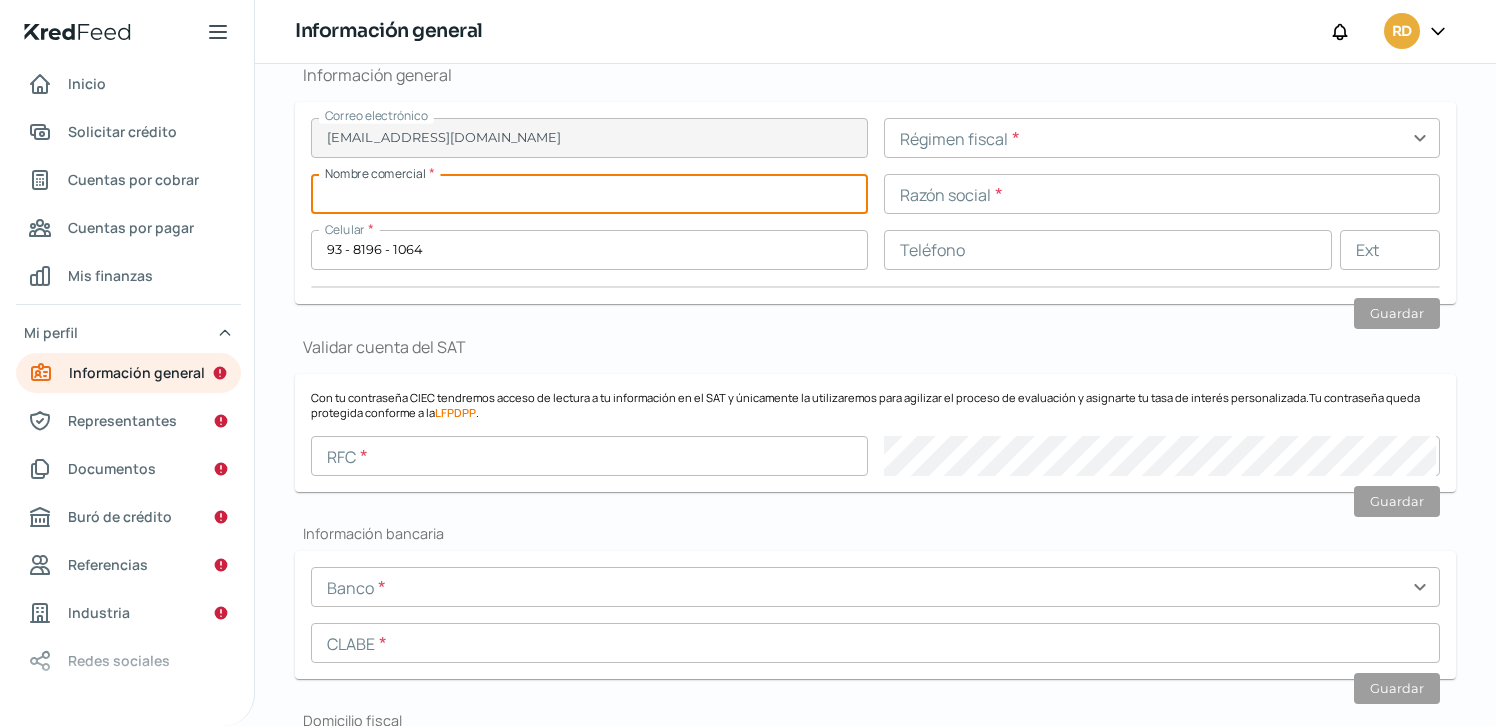 paste on "AIS ENGINEERING & SCAFFOLDING SERVICES SA DE CV" 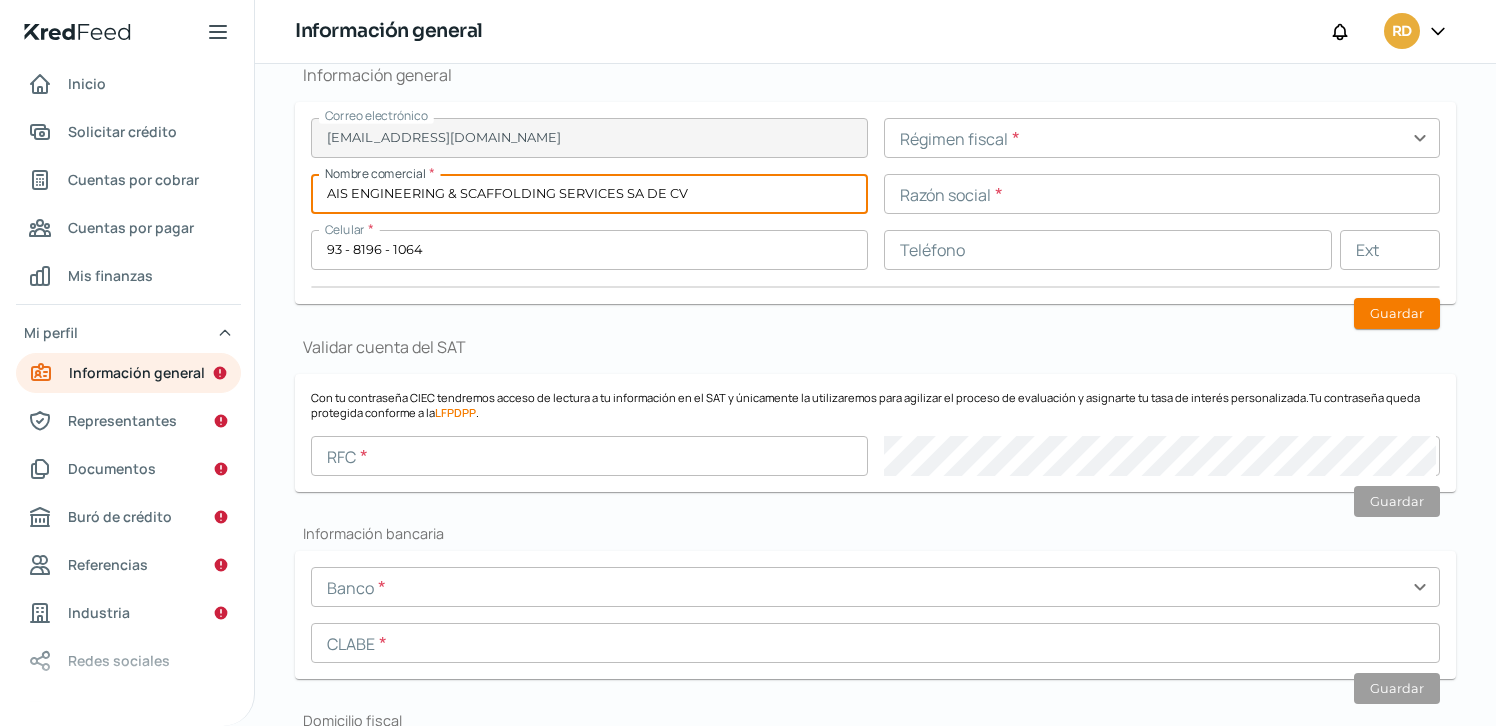 type on "AIS ENGINEERING & SCAFFOLDING SERVICES SA DE CV" 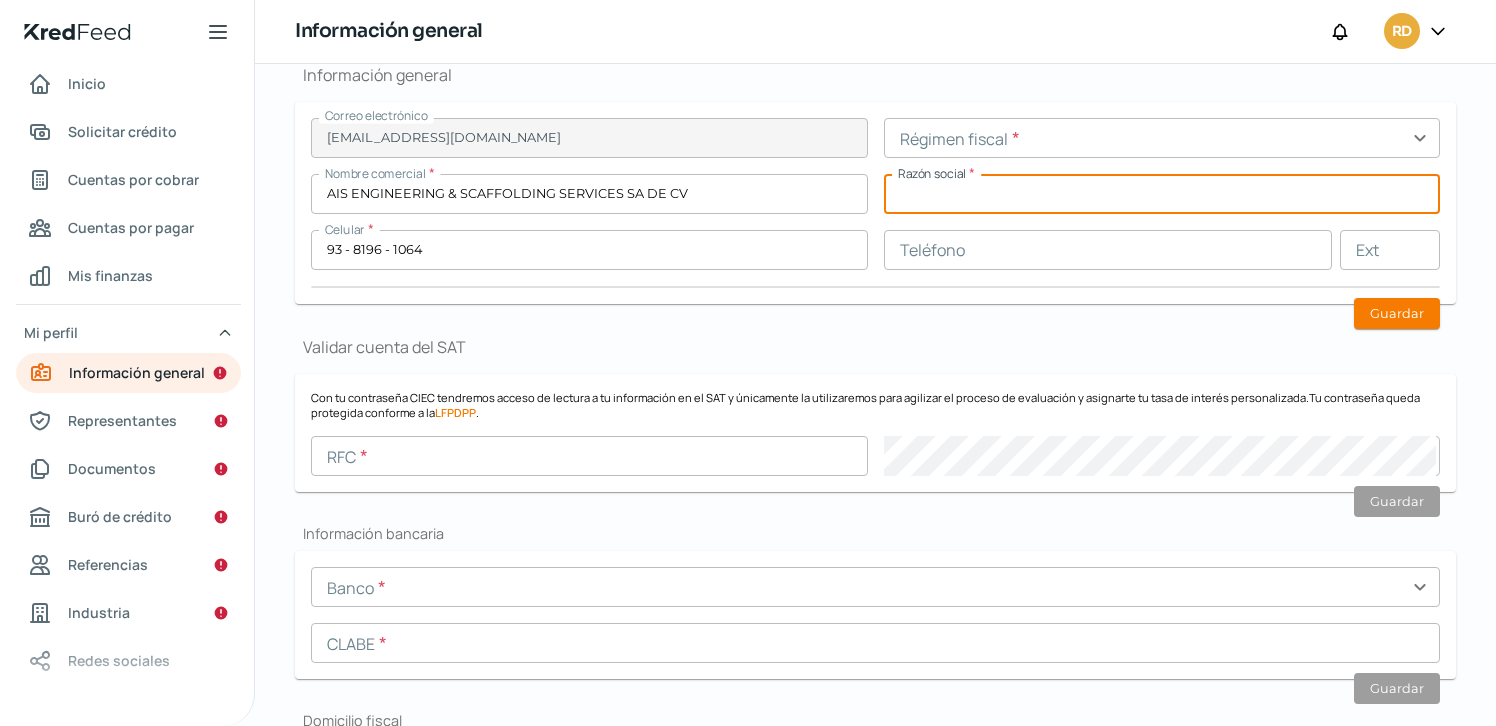 click at bounding box center [1162, 194] 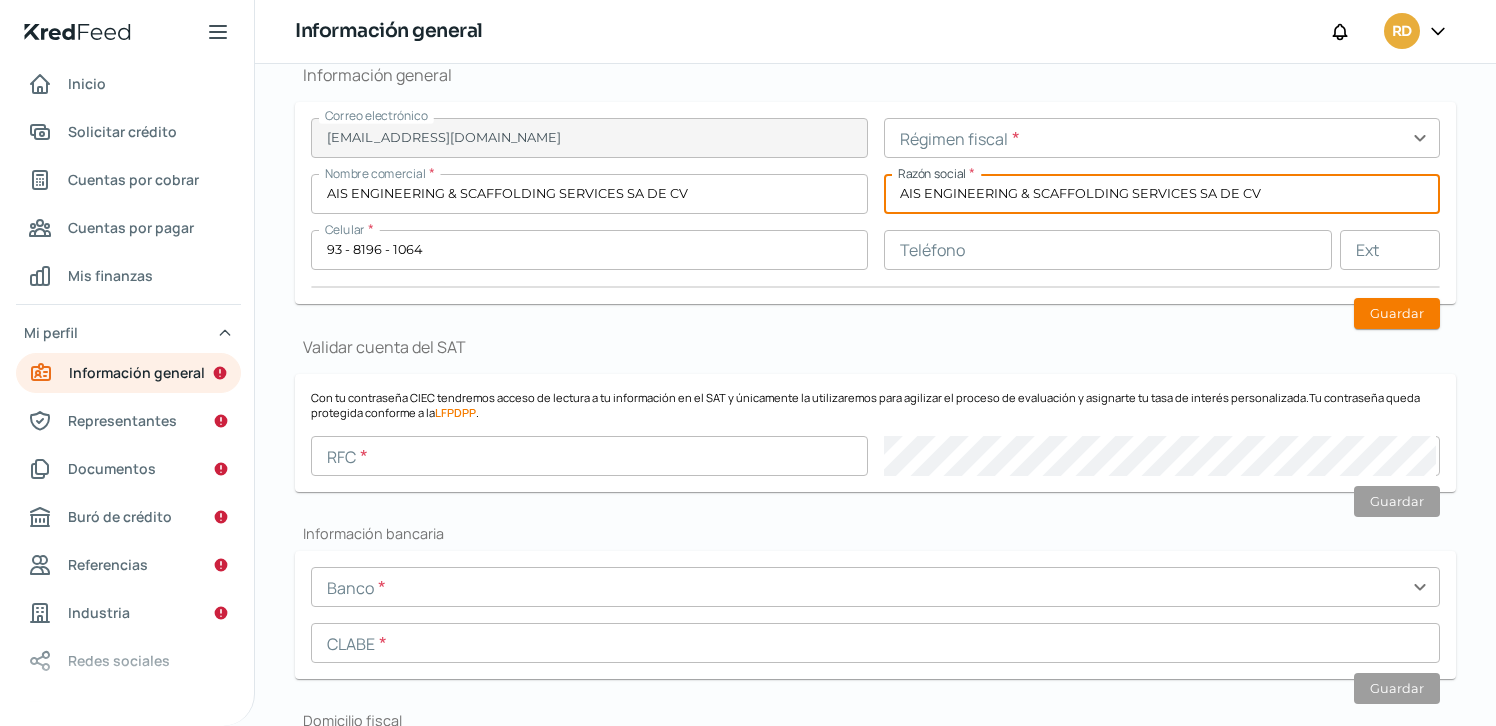 type on "AIS ENGINEERING & SCAFFOLDING SERVICES SA DE CV" 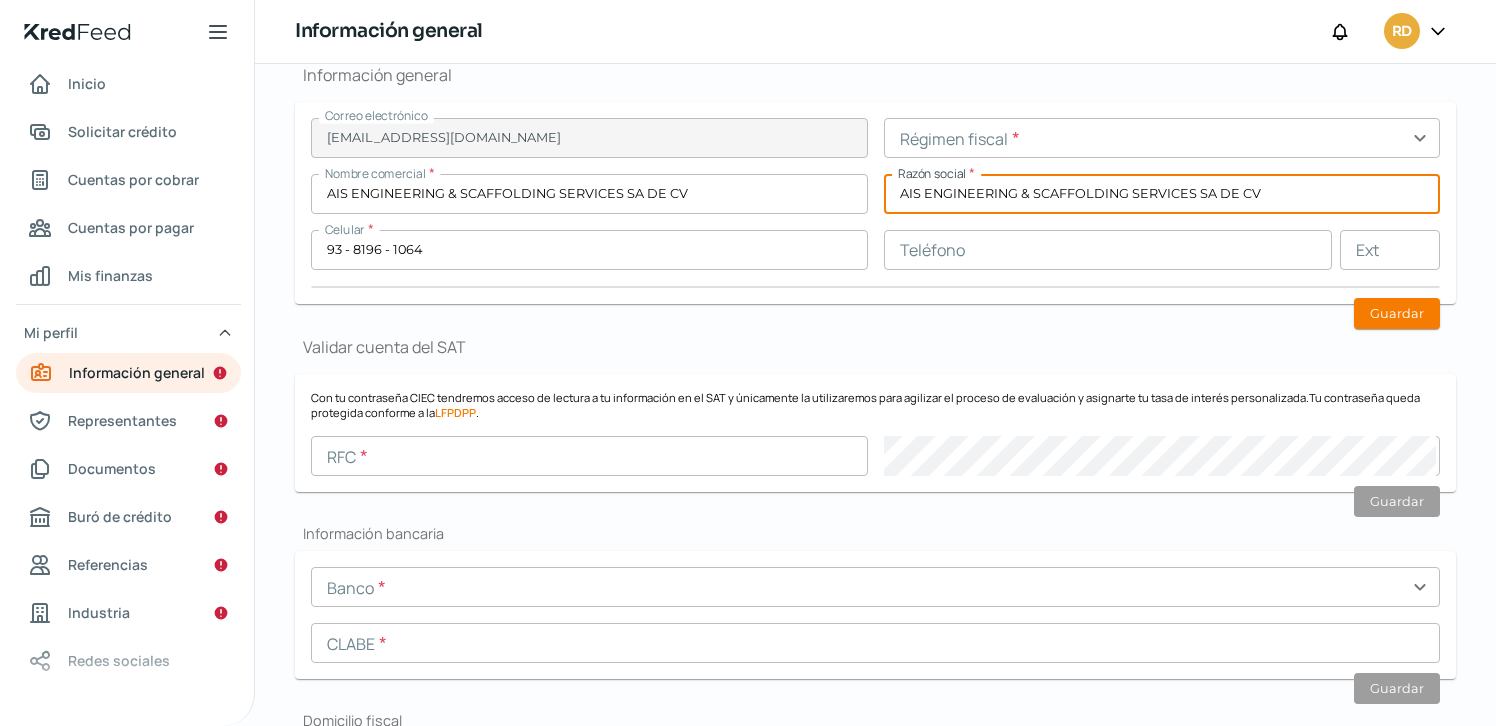click at bounding box center [1162, 138] 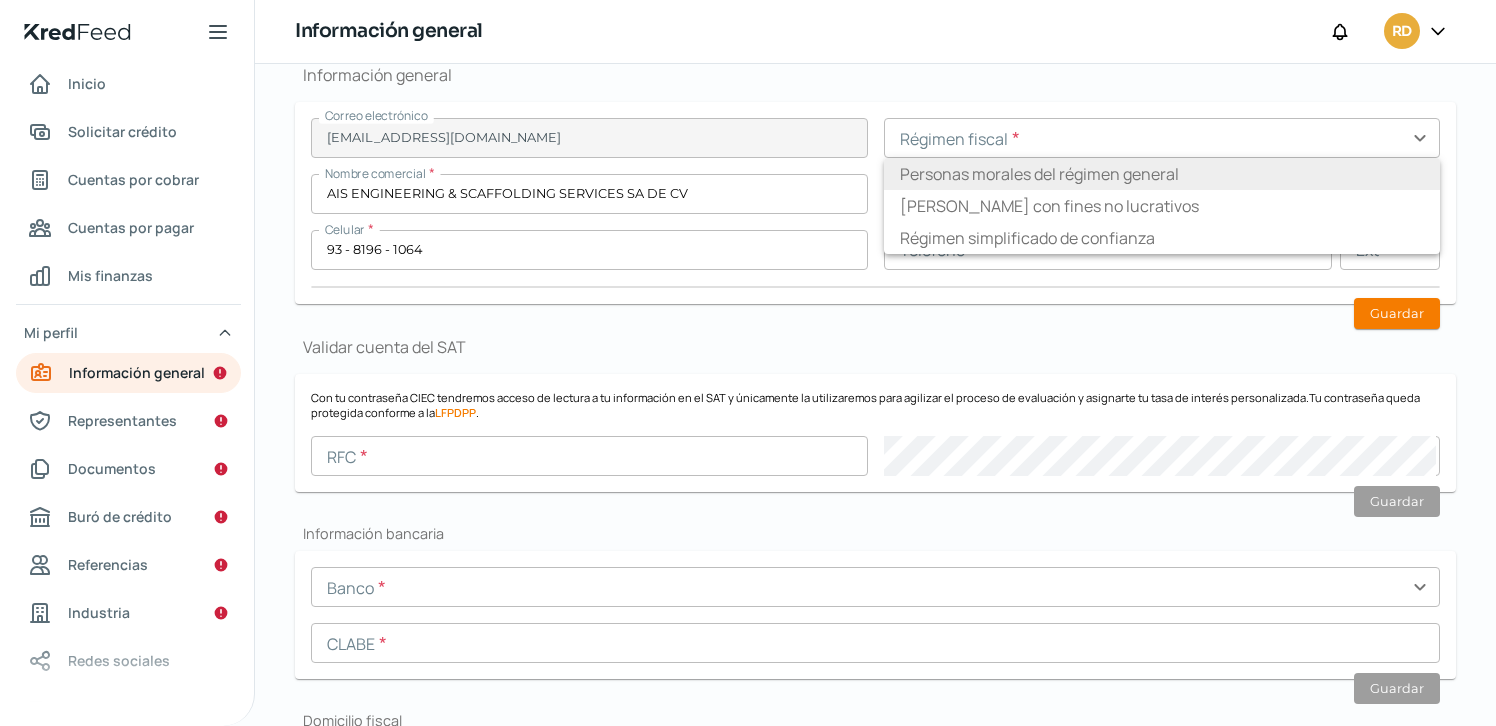 click on "Personas morales del régimen general" at bounding box center [1162, 174] 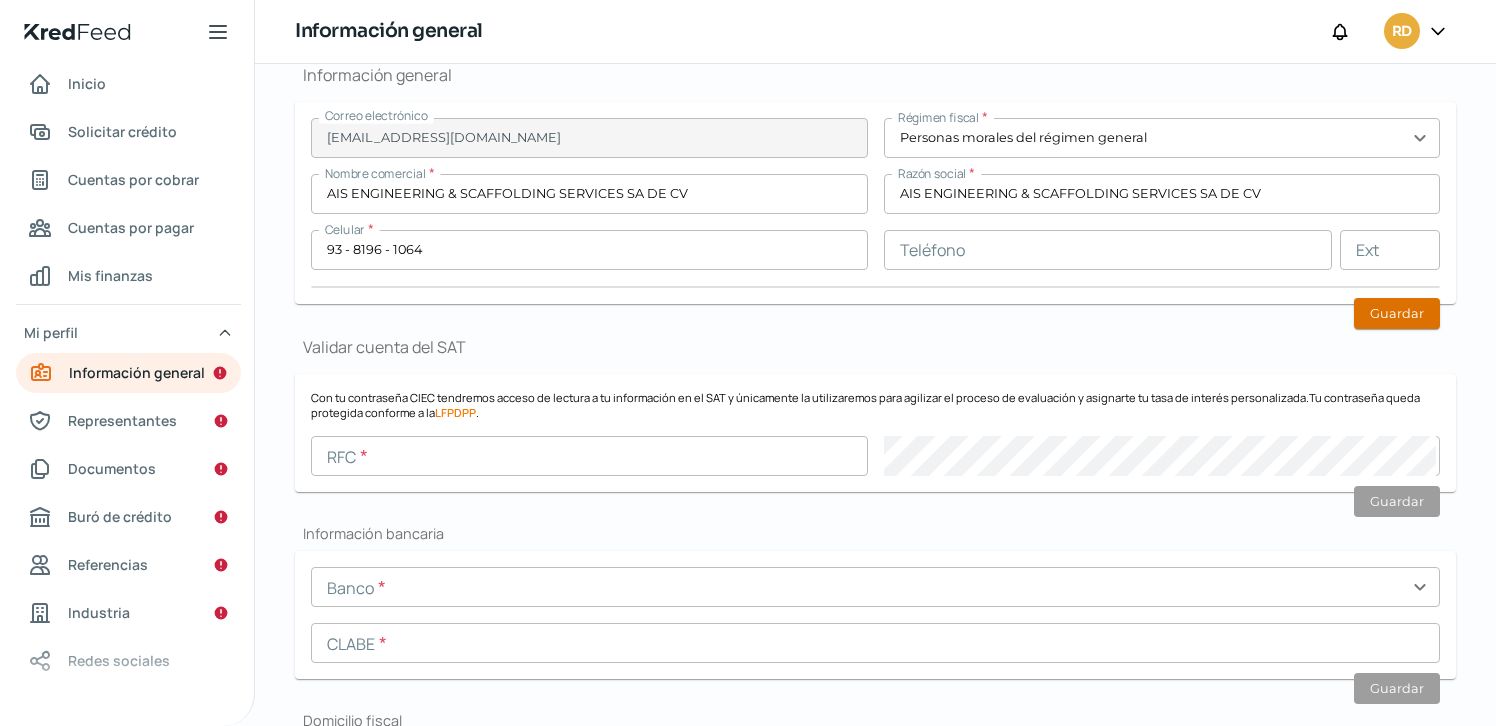 click on "Guardar" at bounding box center [1397, 313] 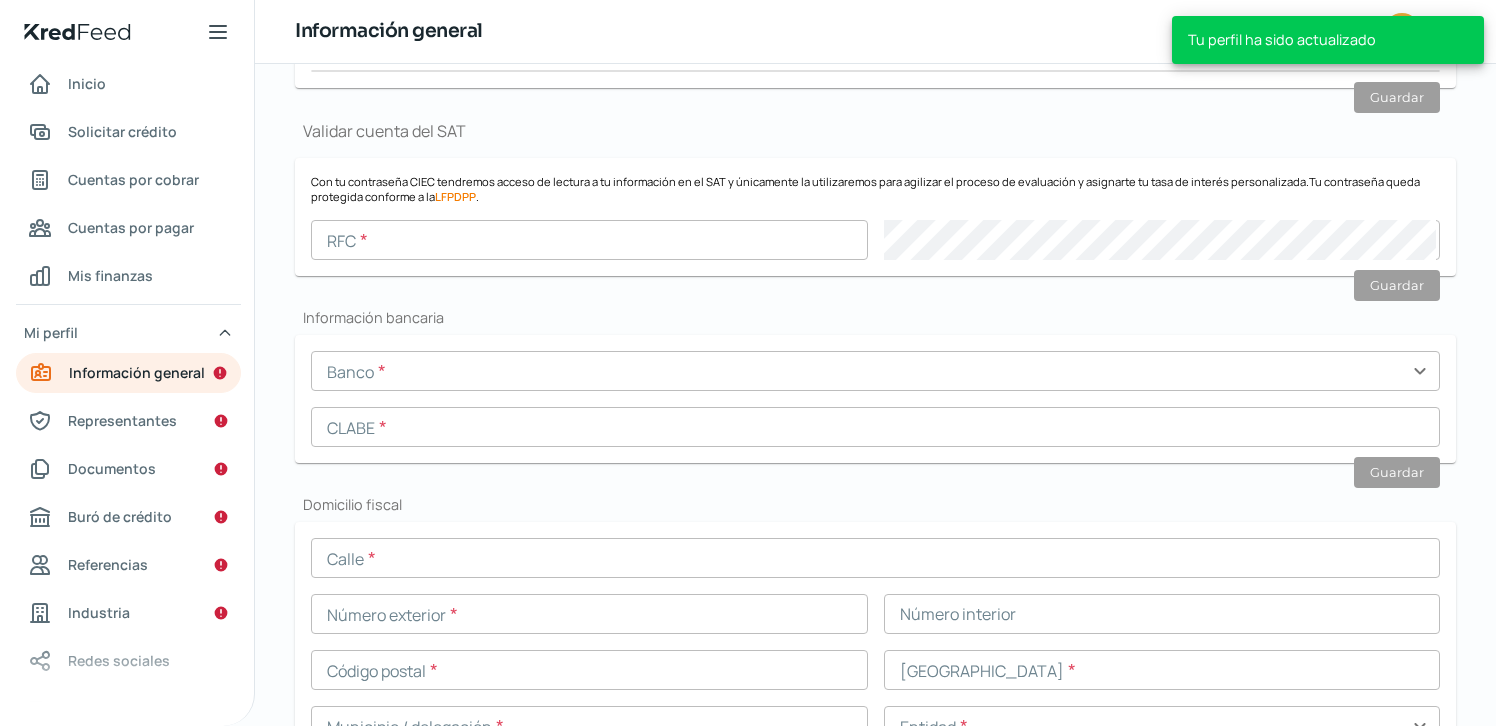 scroll, scrollTop: 439, scrollLeft: 0, axis: vertical 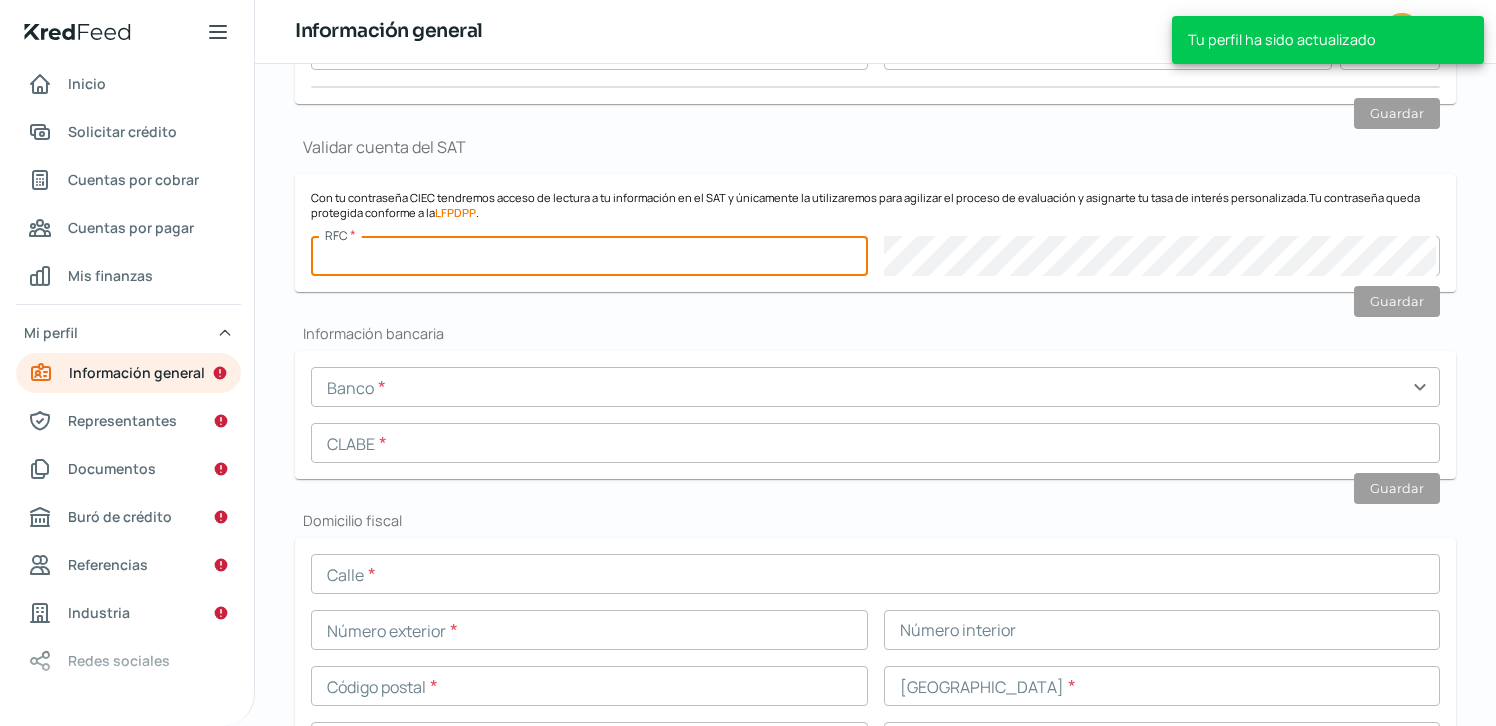 click at bounding box center [589, 256] 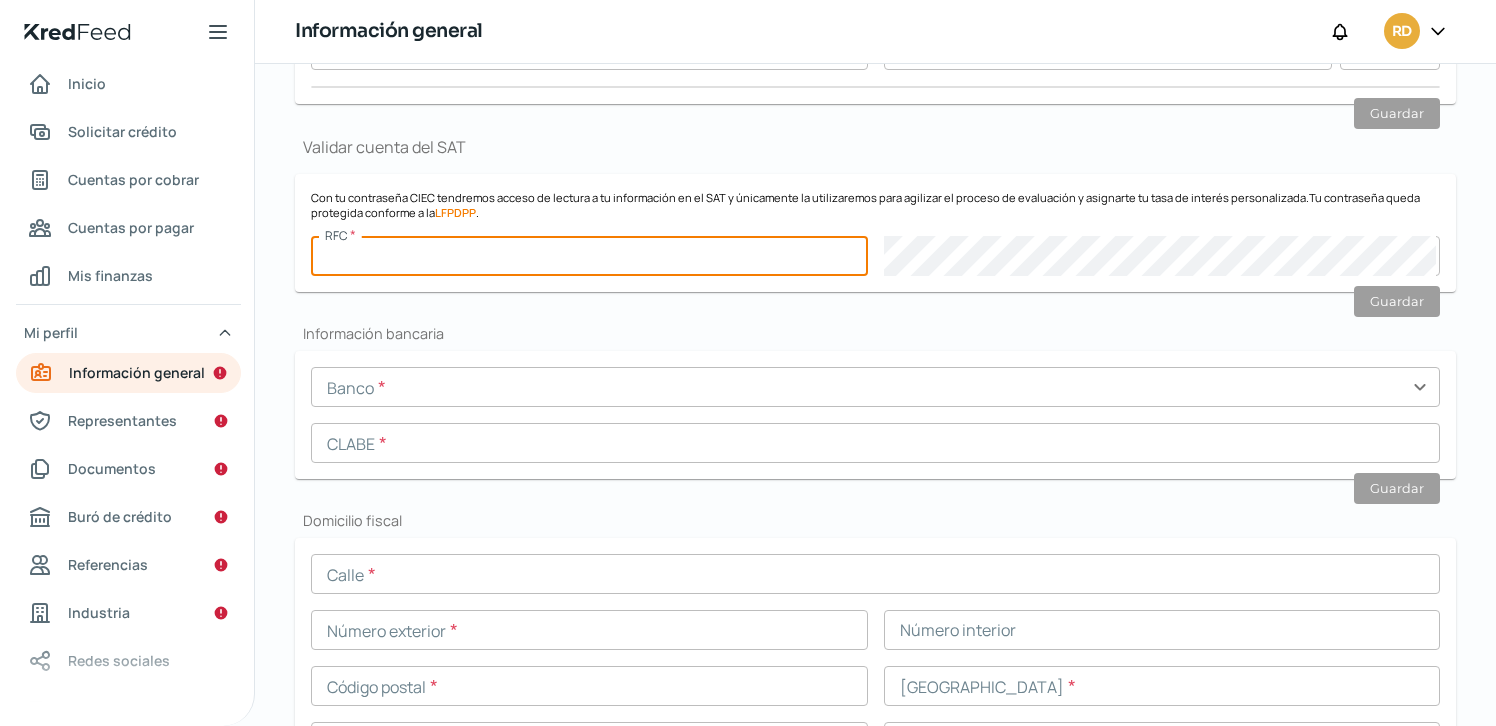 paste on "AEA190516H50" 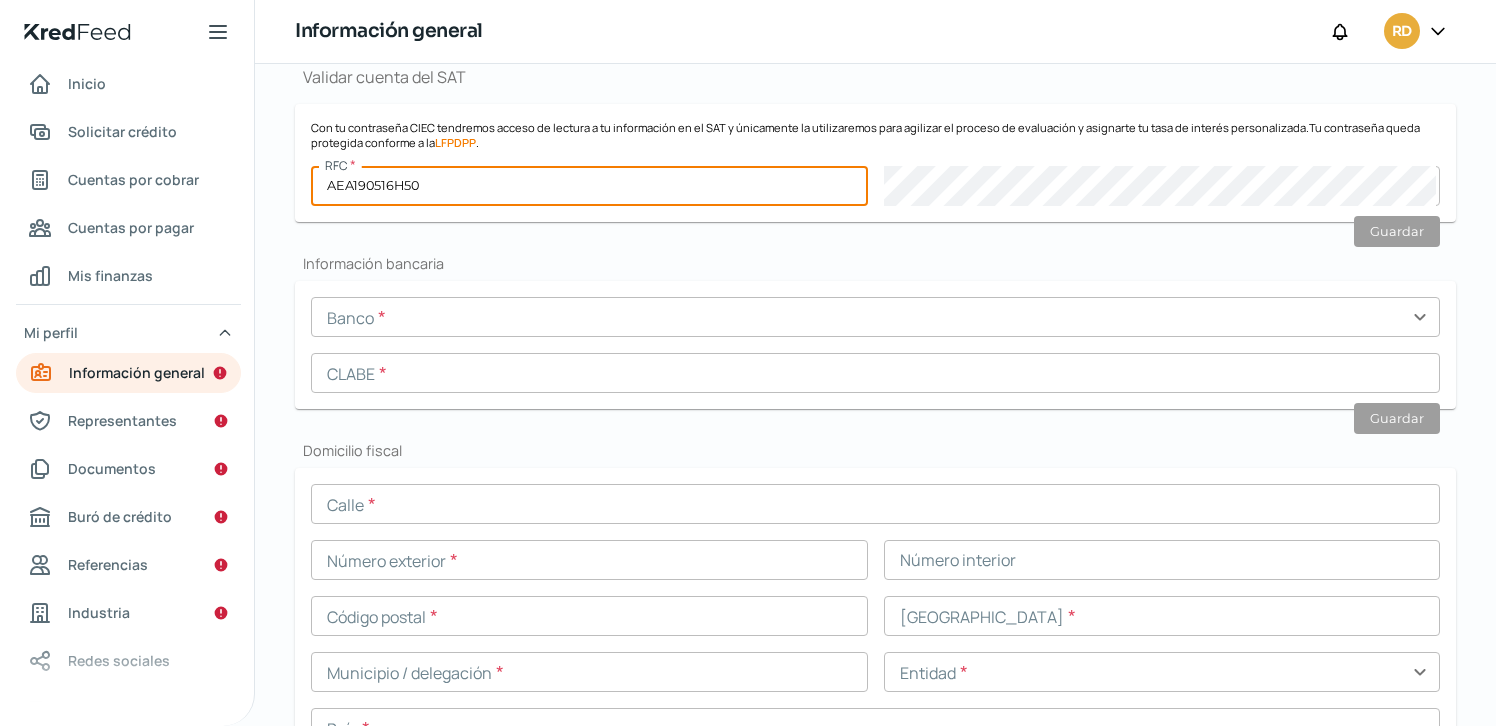 scroll, scrollTop: 517, scrollLeft: 0, axis: vertical 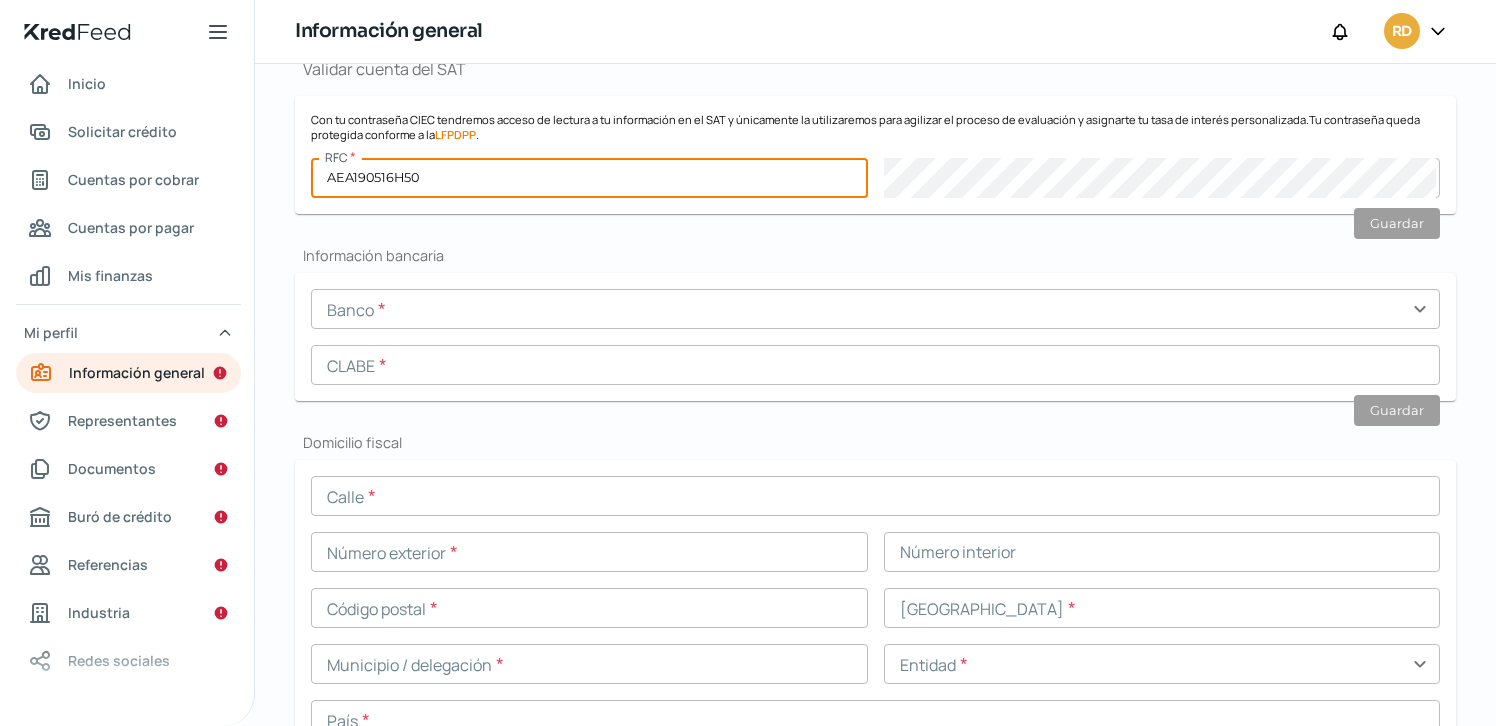 type on "AEA190516H50" 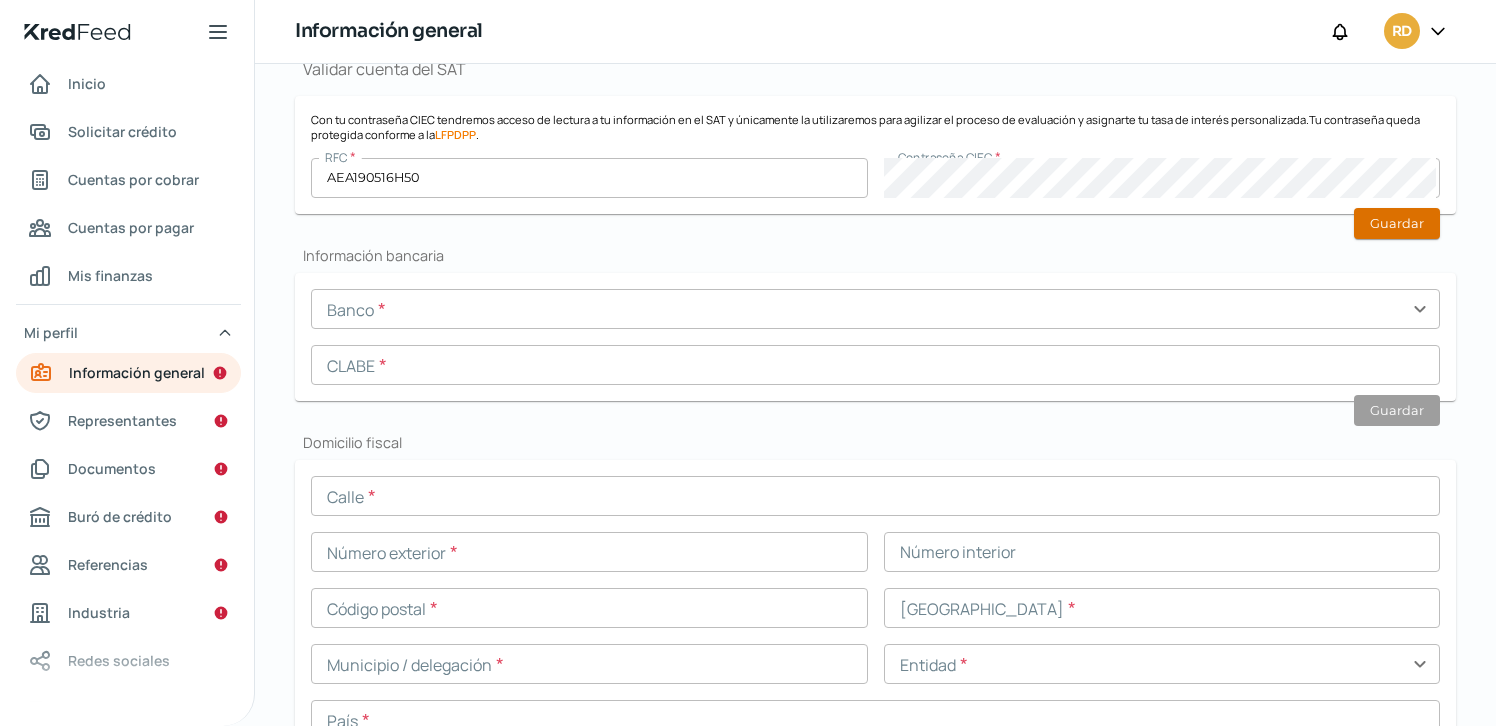 click on "Guardar" at bounding box center (1397, 223) 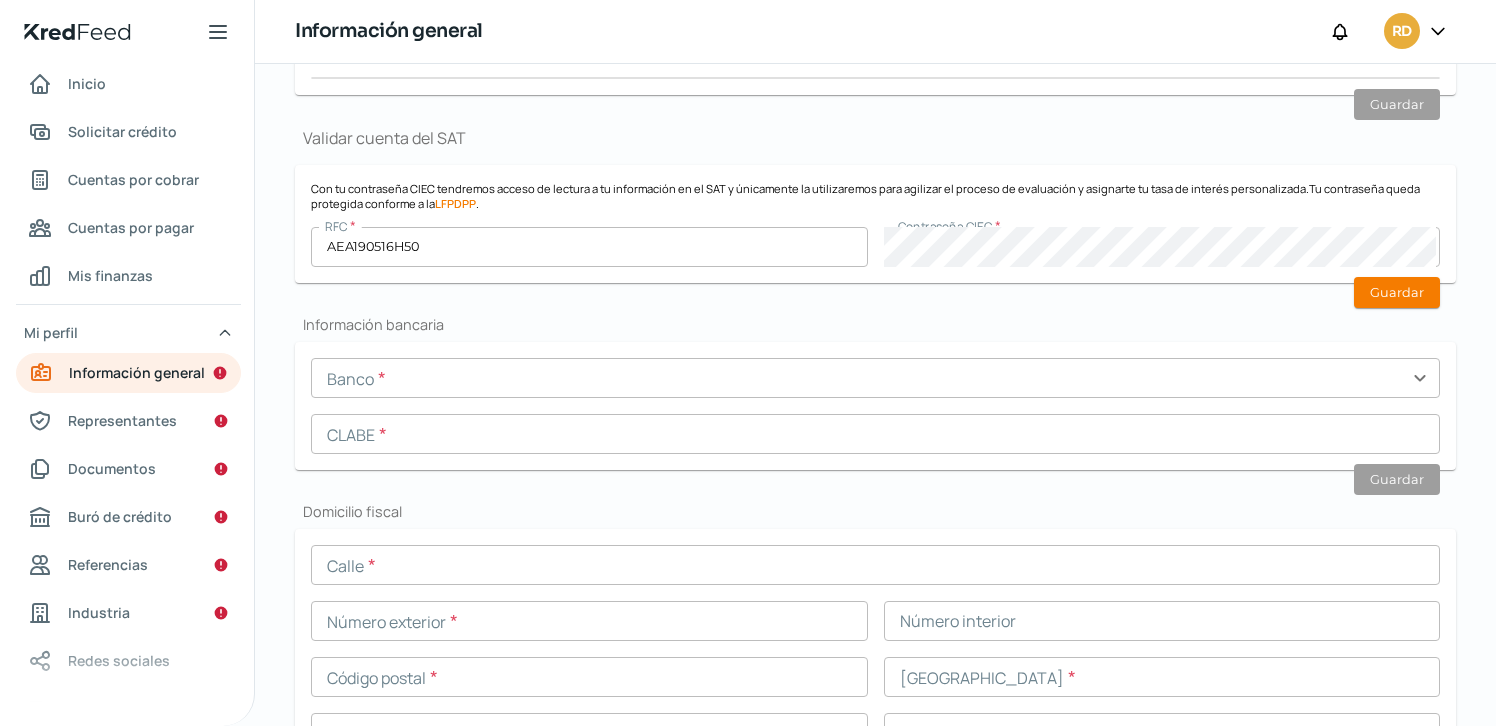scroll, scrollTop: 433, scrollLeft: 0, axis: vertical 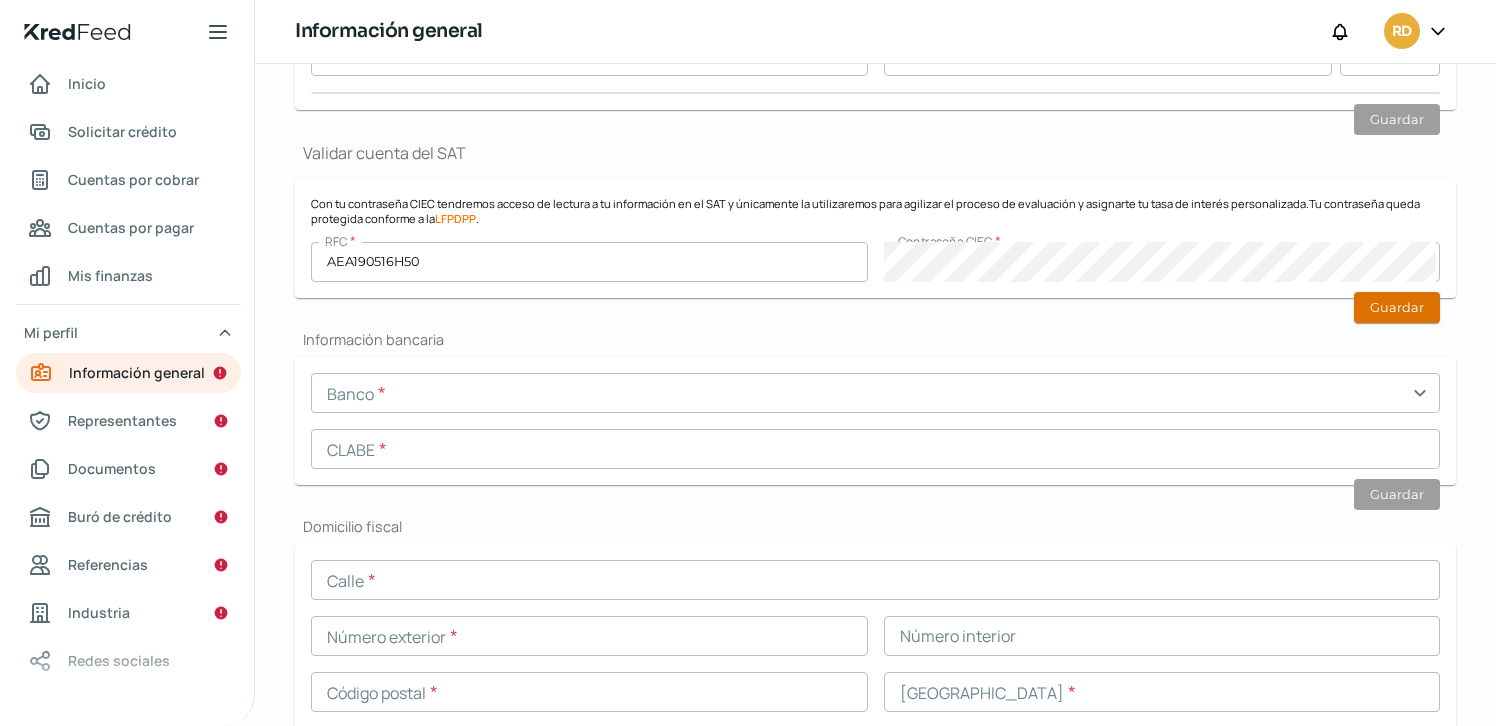 click on "Guardar" at bounding box center [1397, 307] 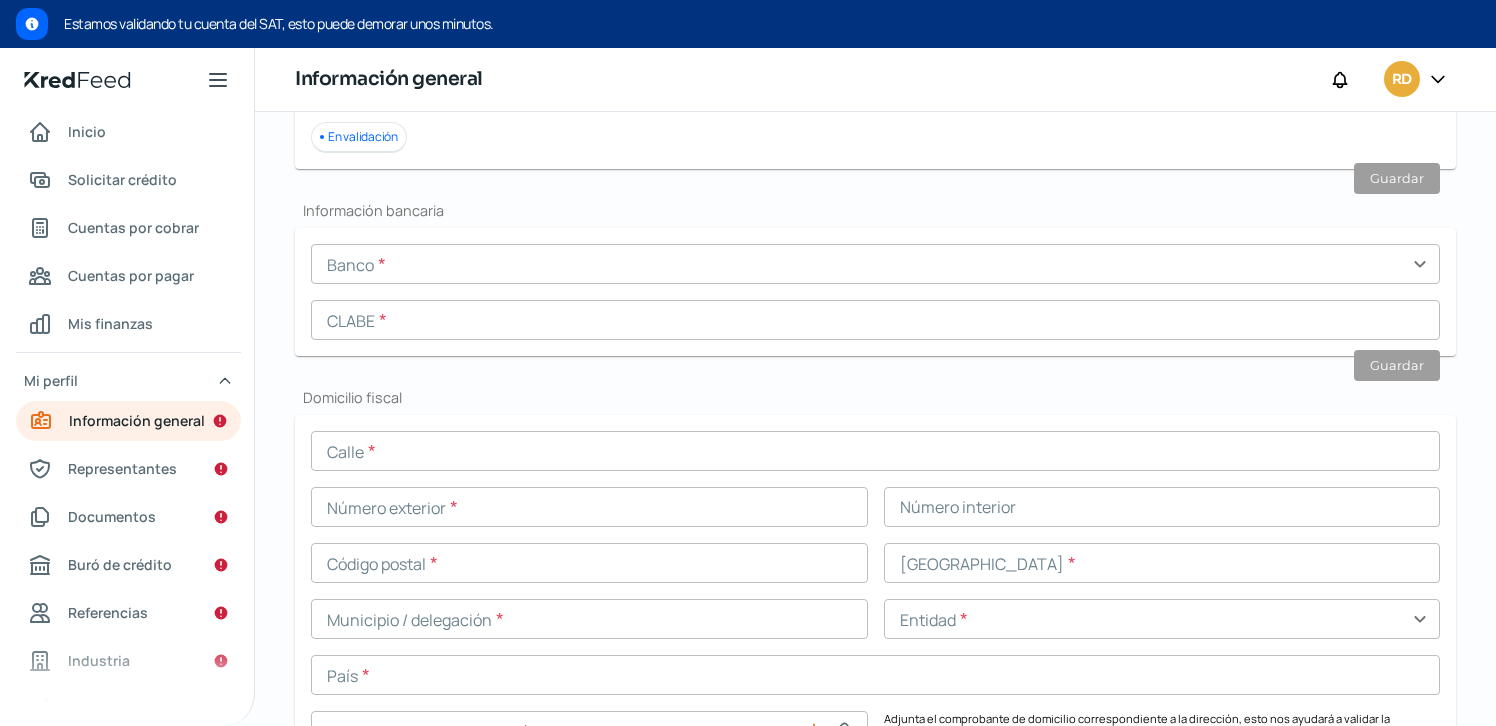 scroll, scrollTop: 663, scrollLeft: 0, axis: vertical 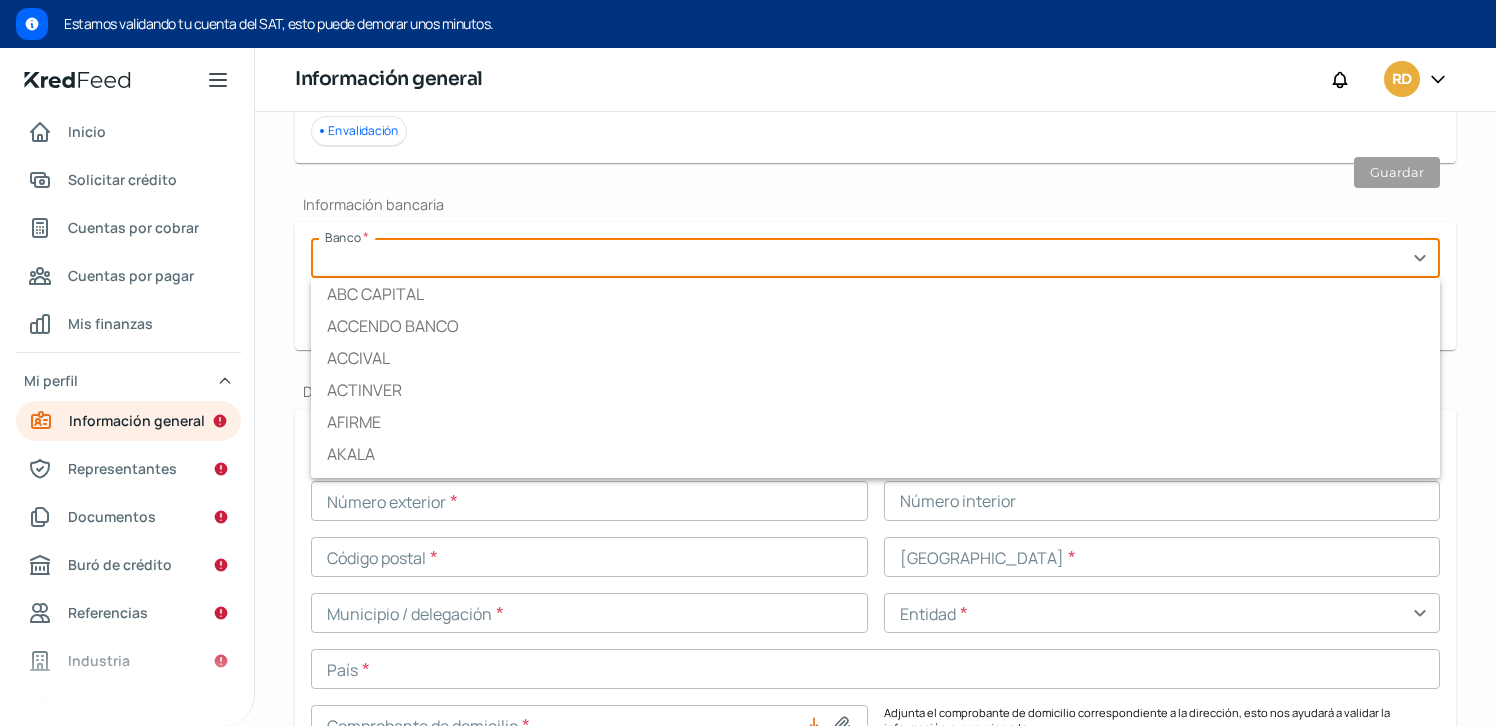 click at bounding box center [875, 258] 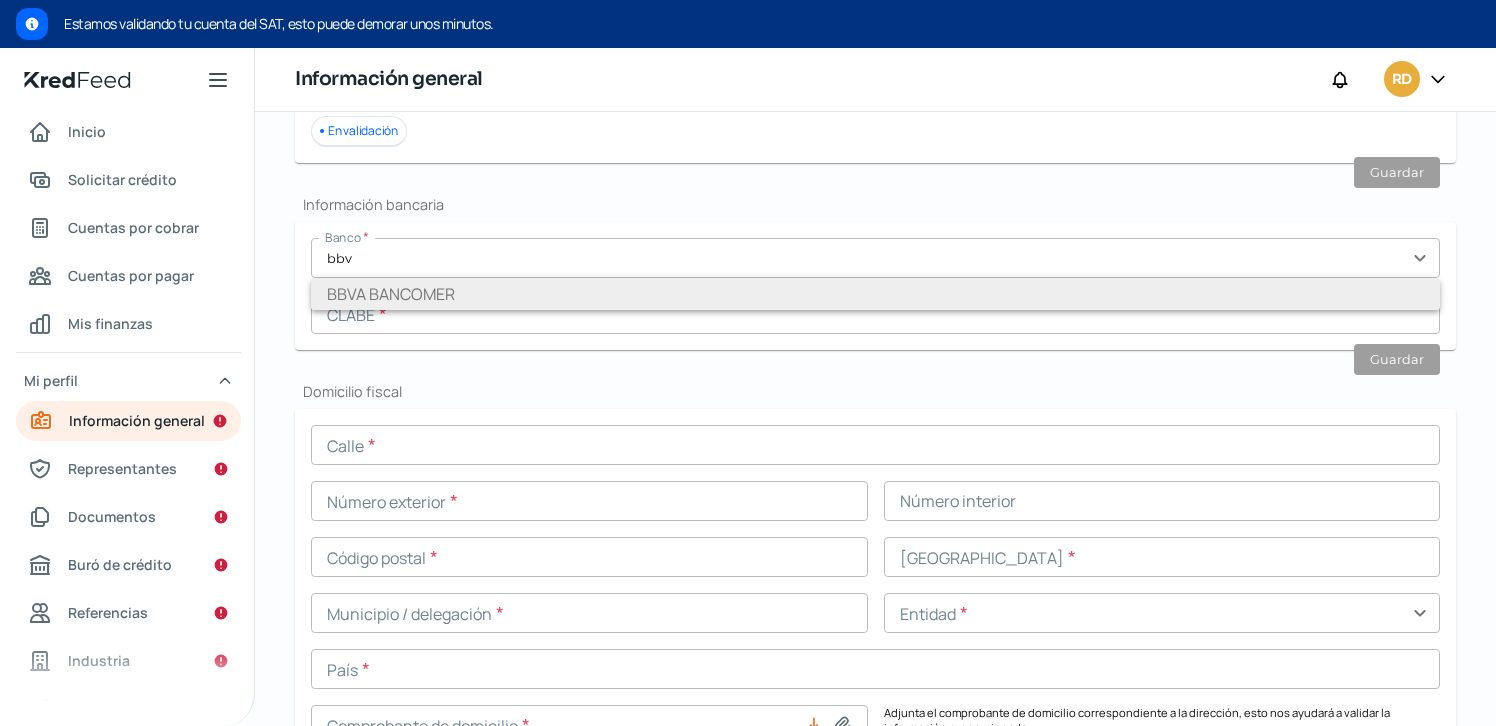 click on "BBVA BANCOMER" at bounding box center (875, 294) 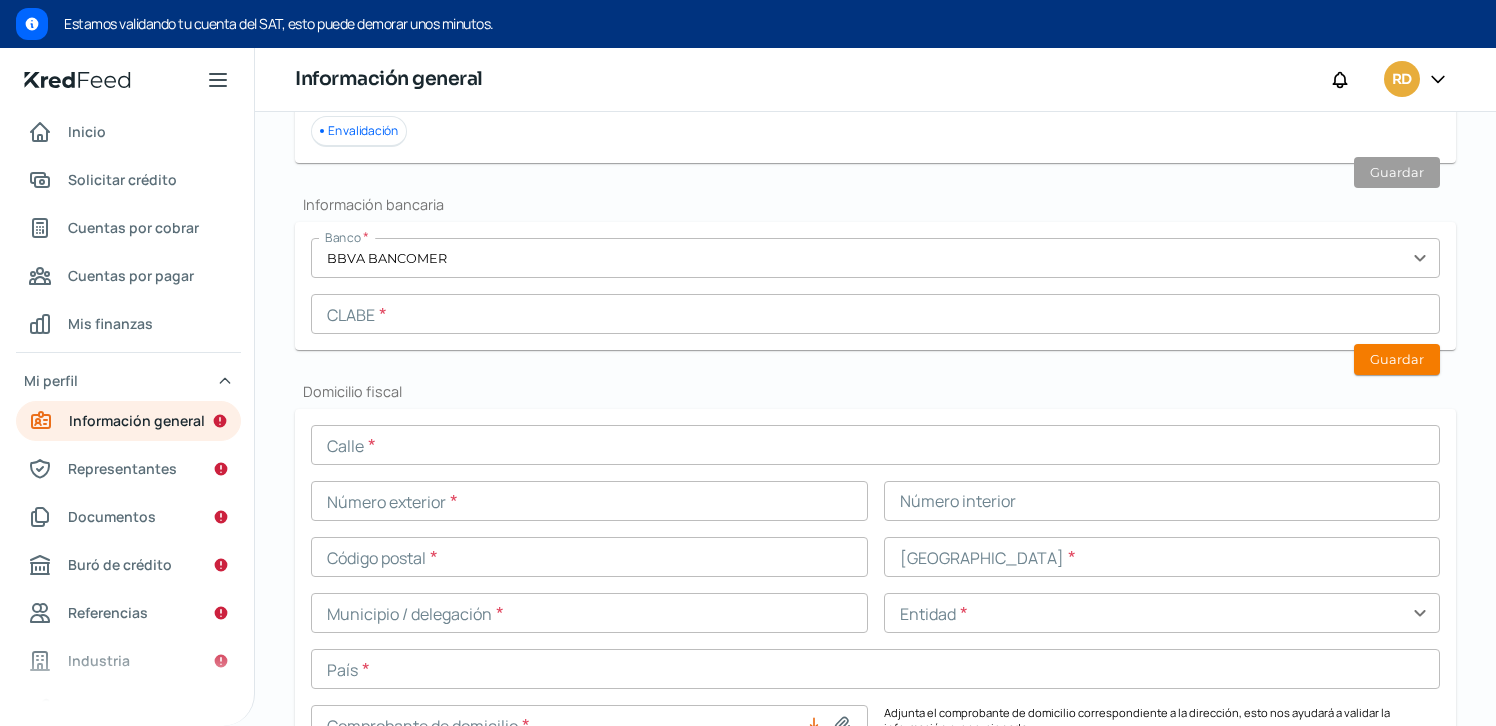 click at bounding box center [875, 314] 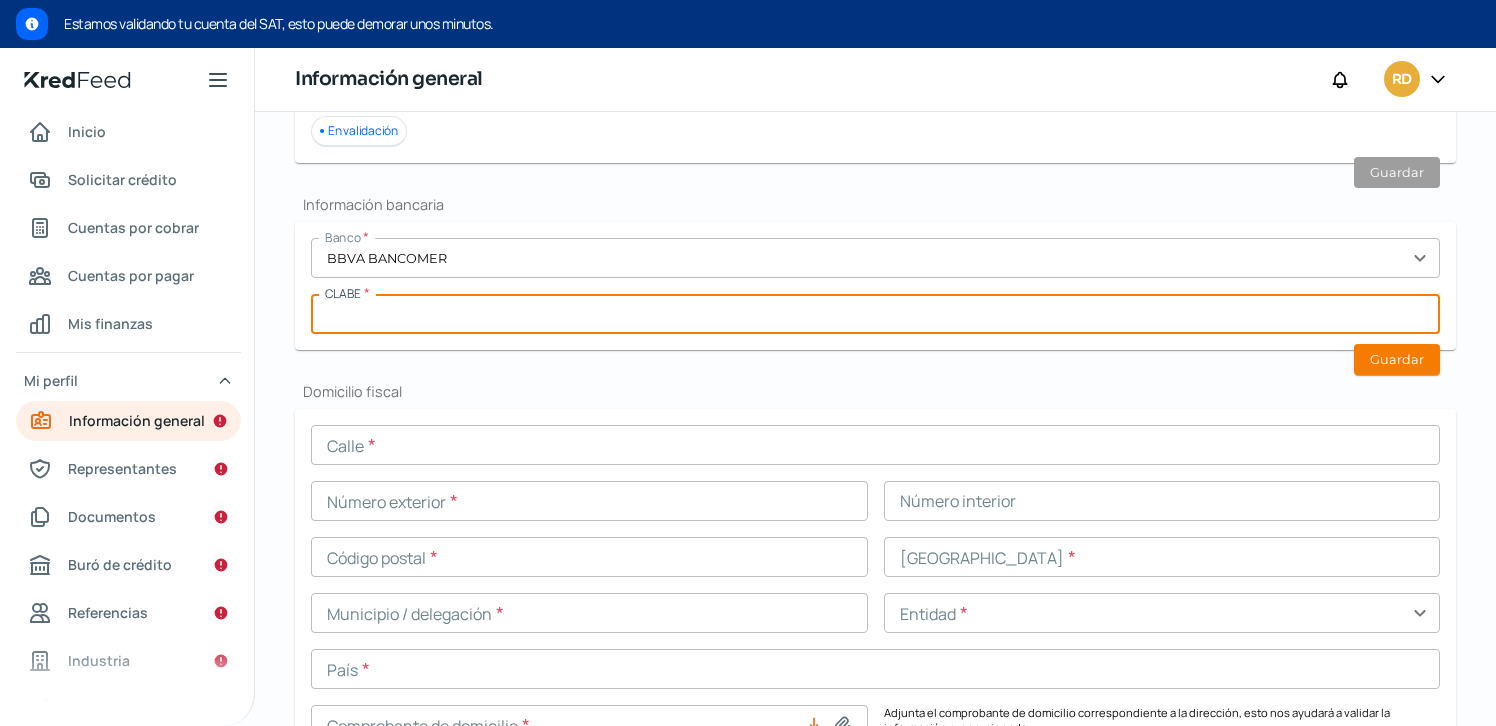 paste on "012052001132435245" 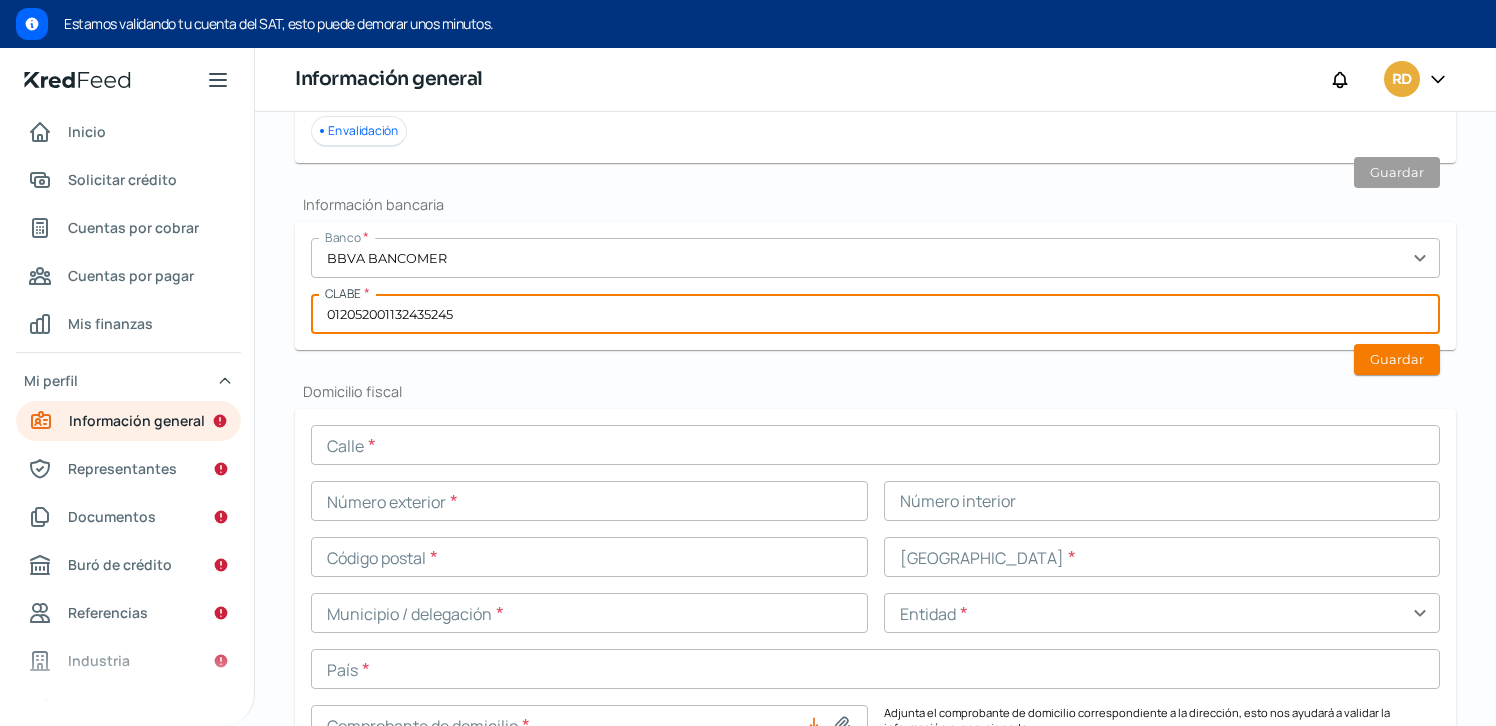 type on "012052001132435245" 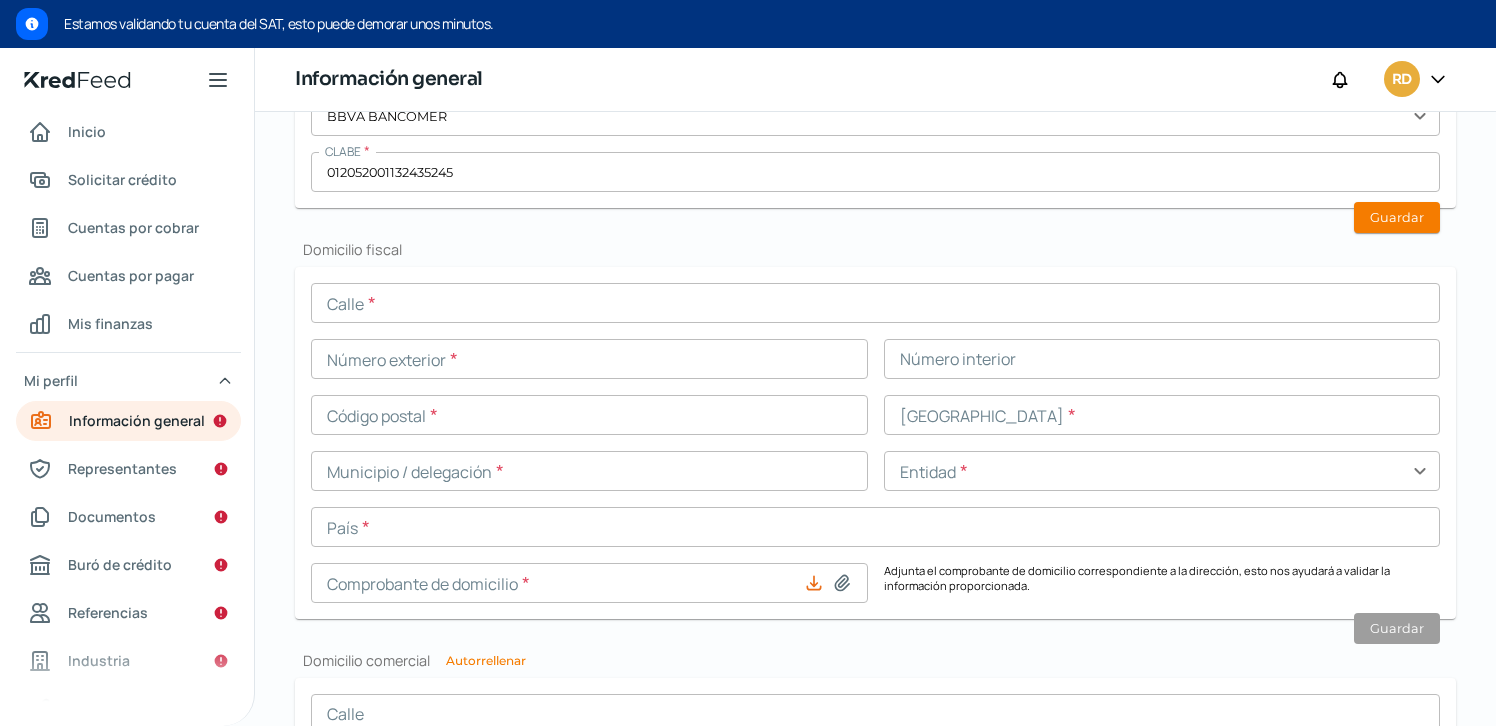 scroll, scrollTop: 807, scrollLeft: 0, axis: vertical 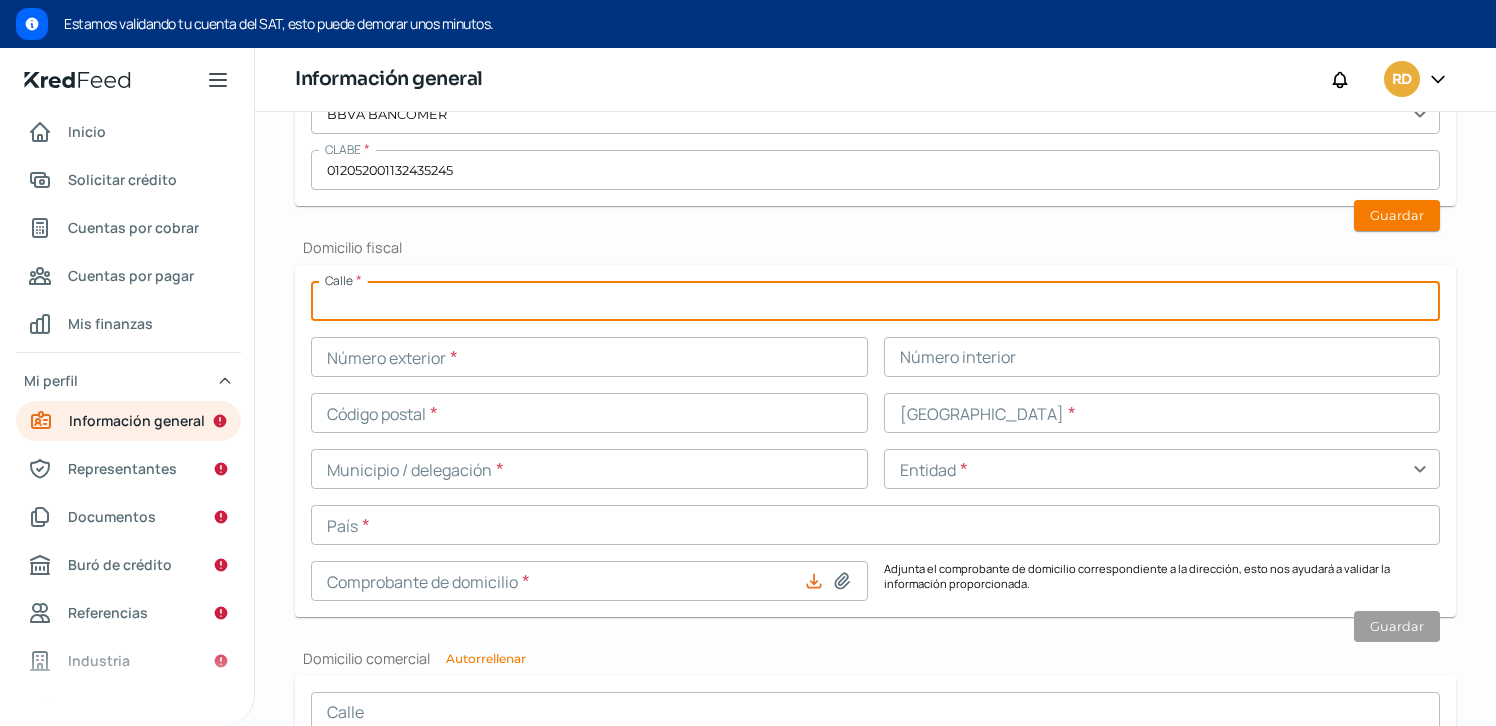 click at bounding box center (875, 301) 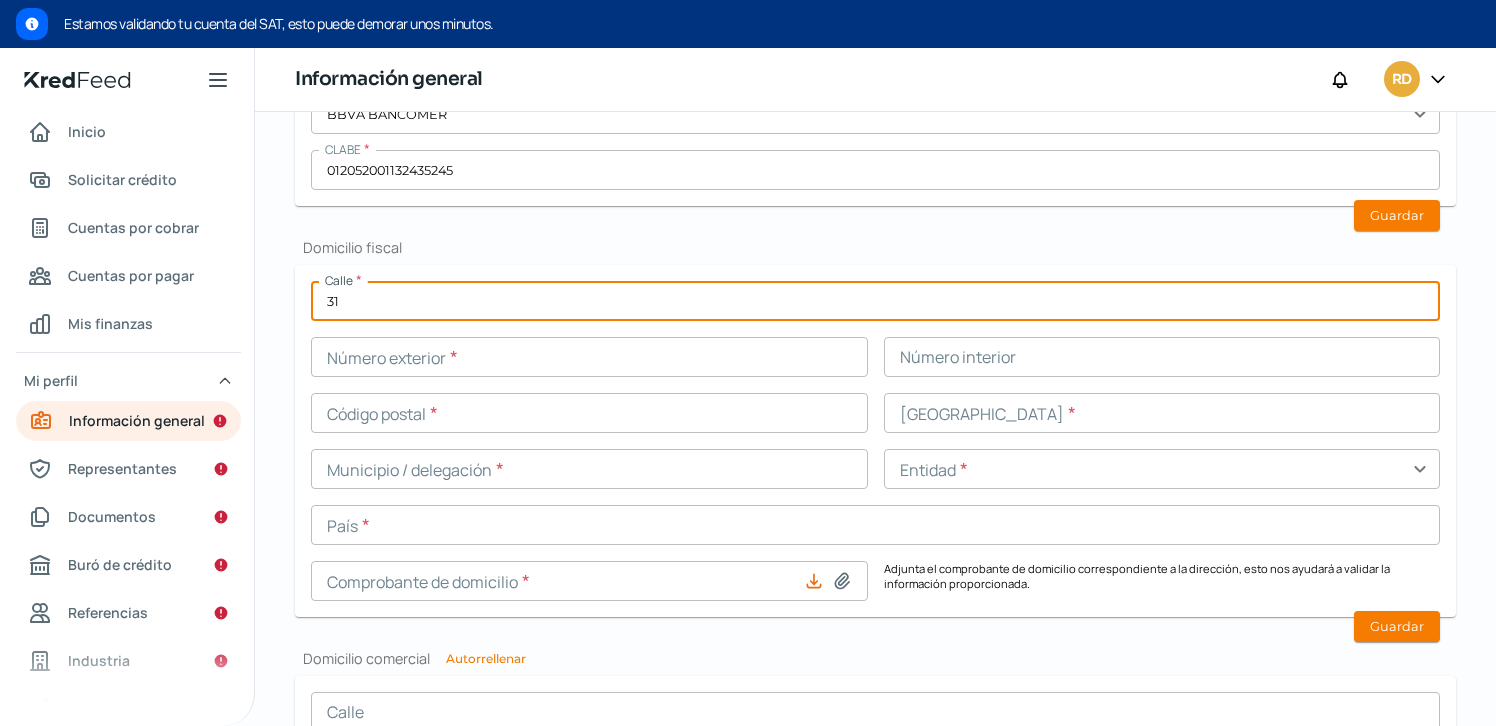 type on "31" 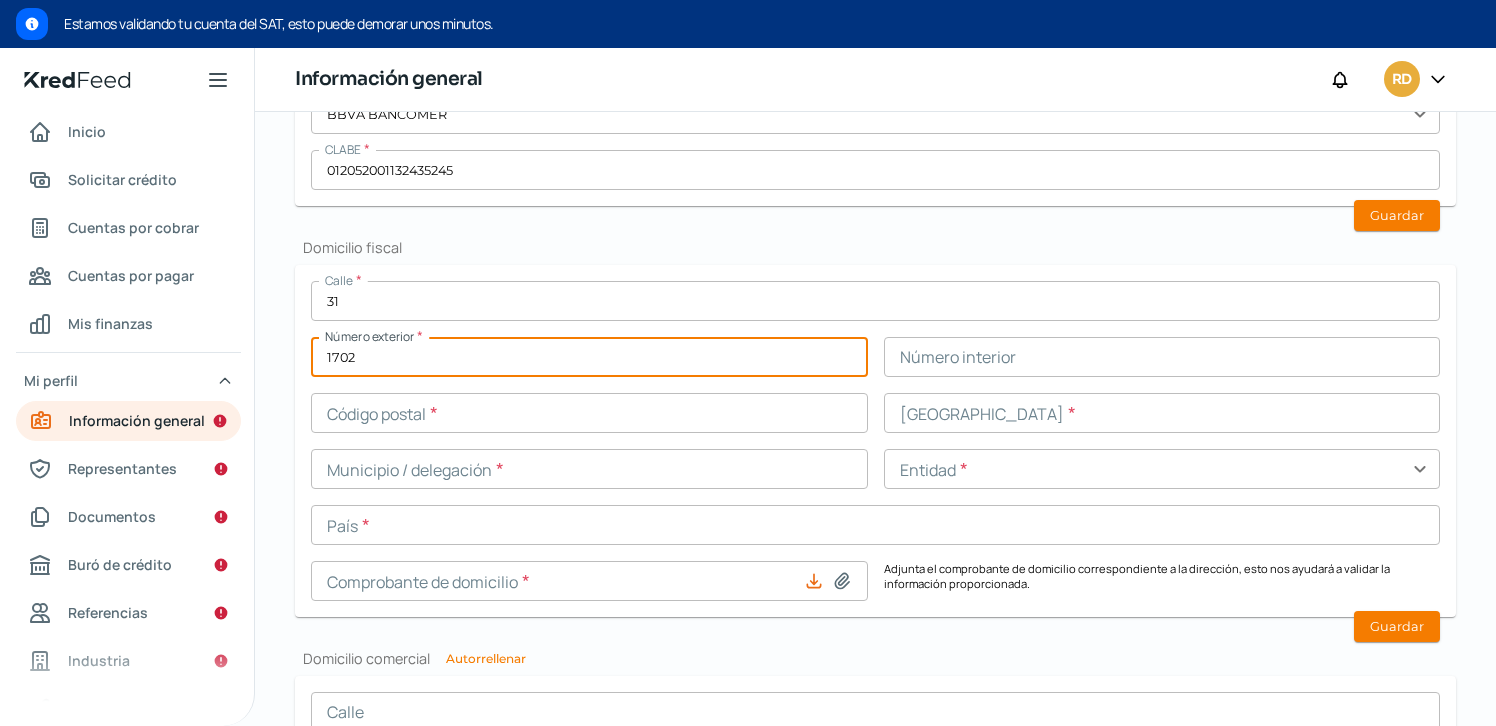 type on "1702" 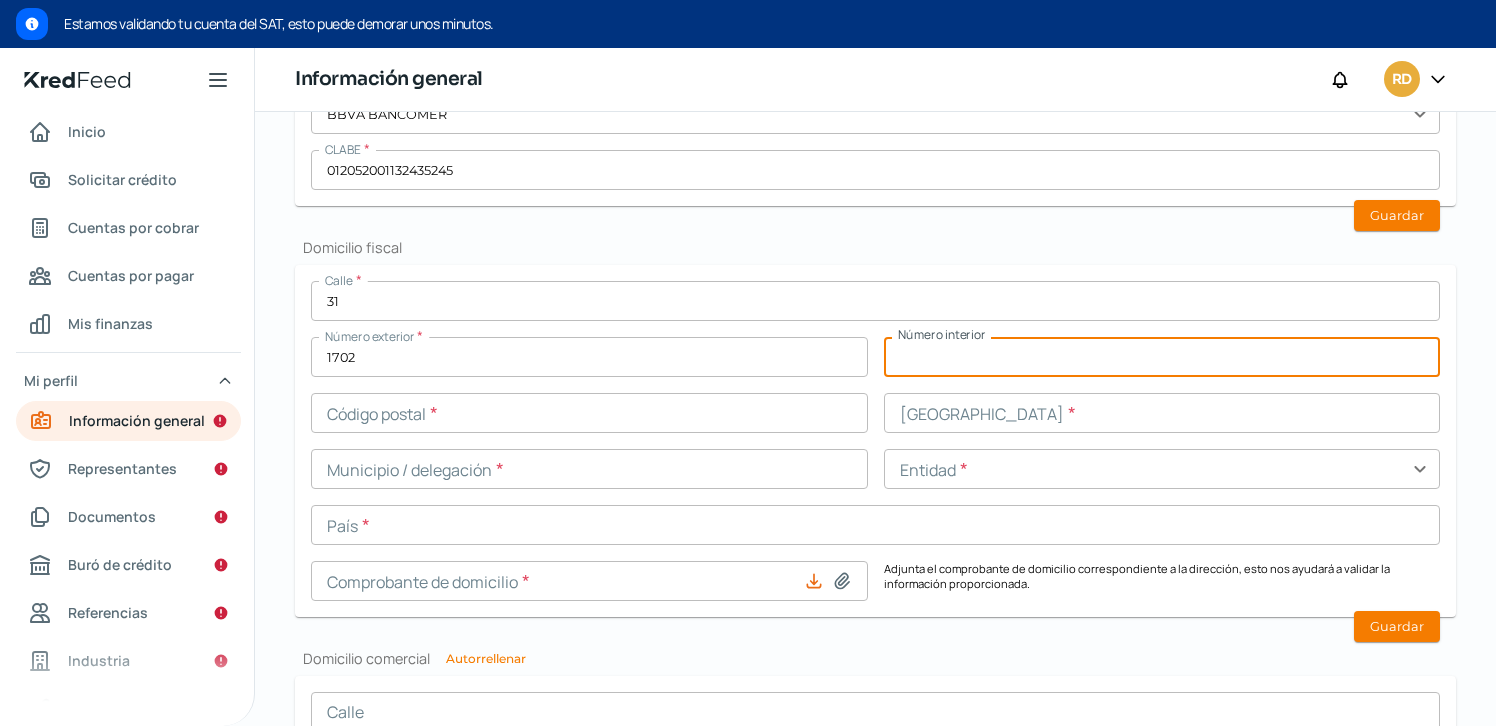 click at bounding box center [1162, 357] 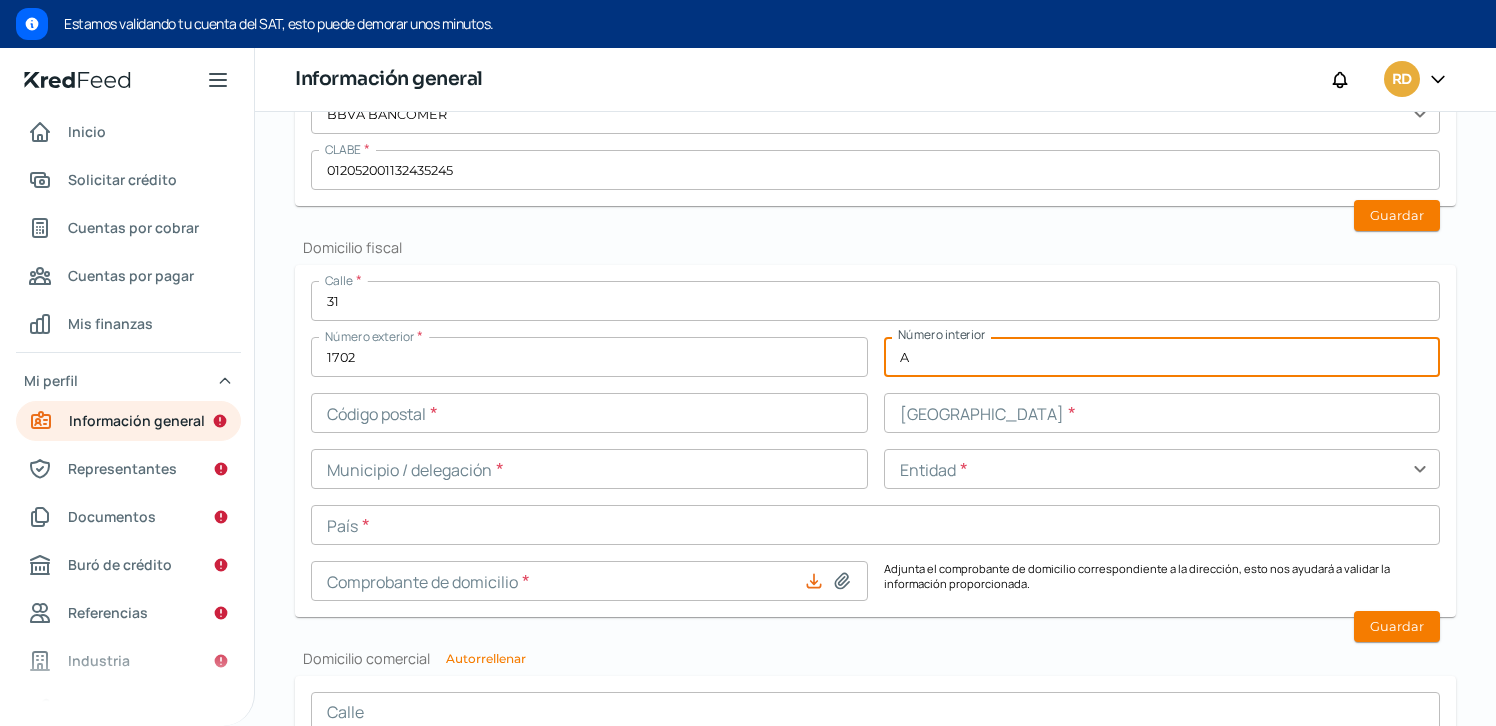 type on "A" 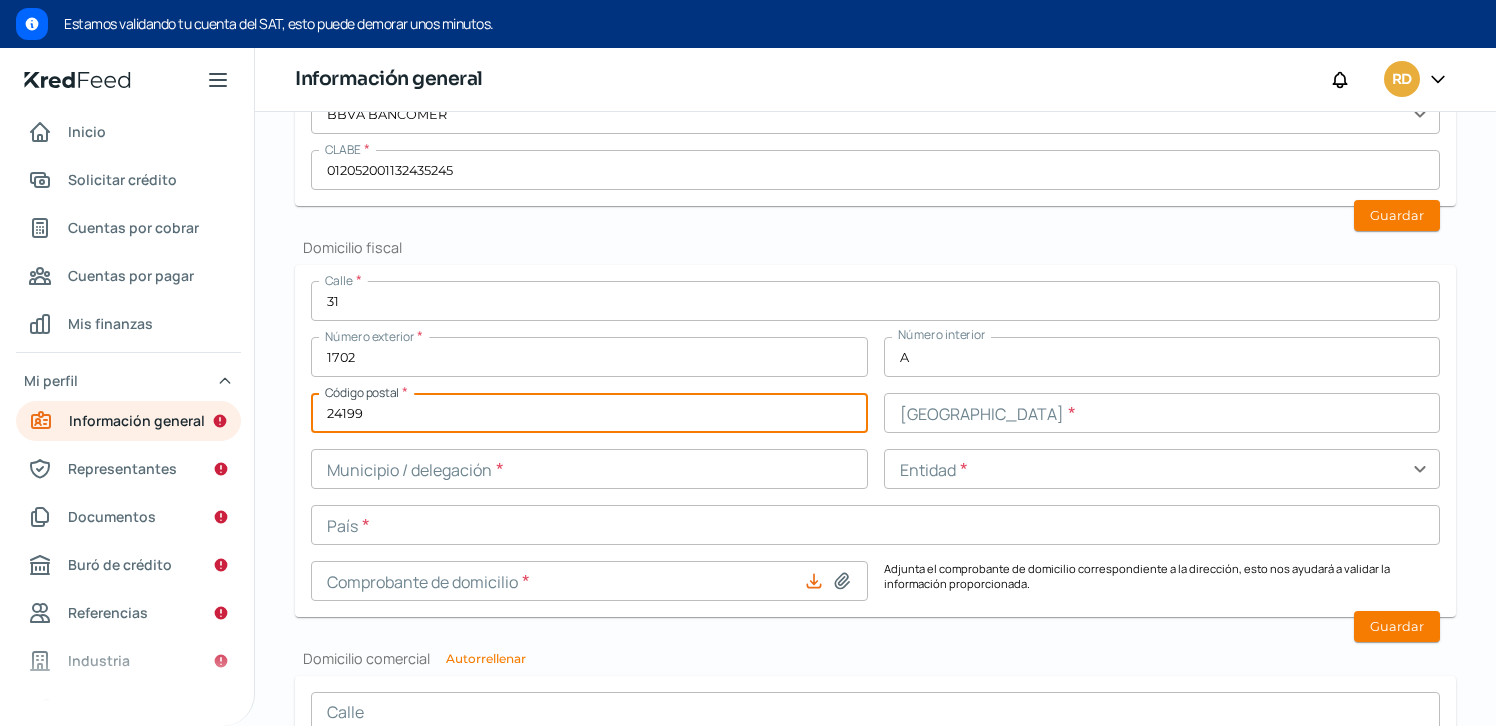 type on "24199" 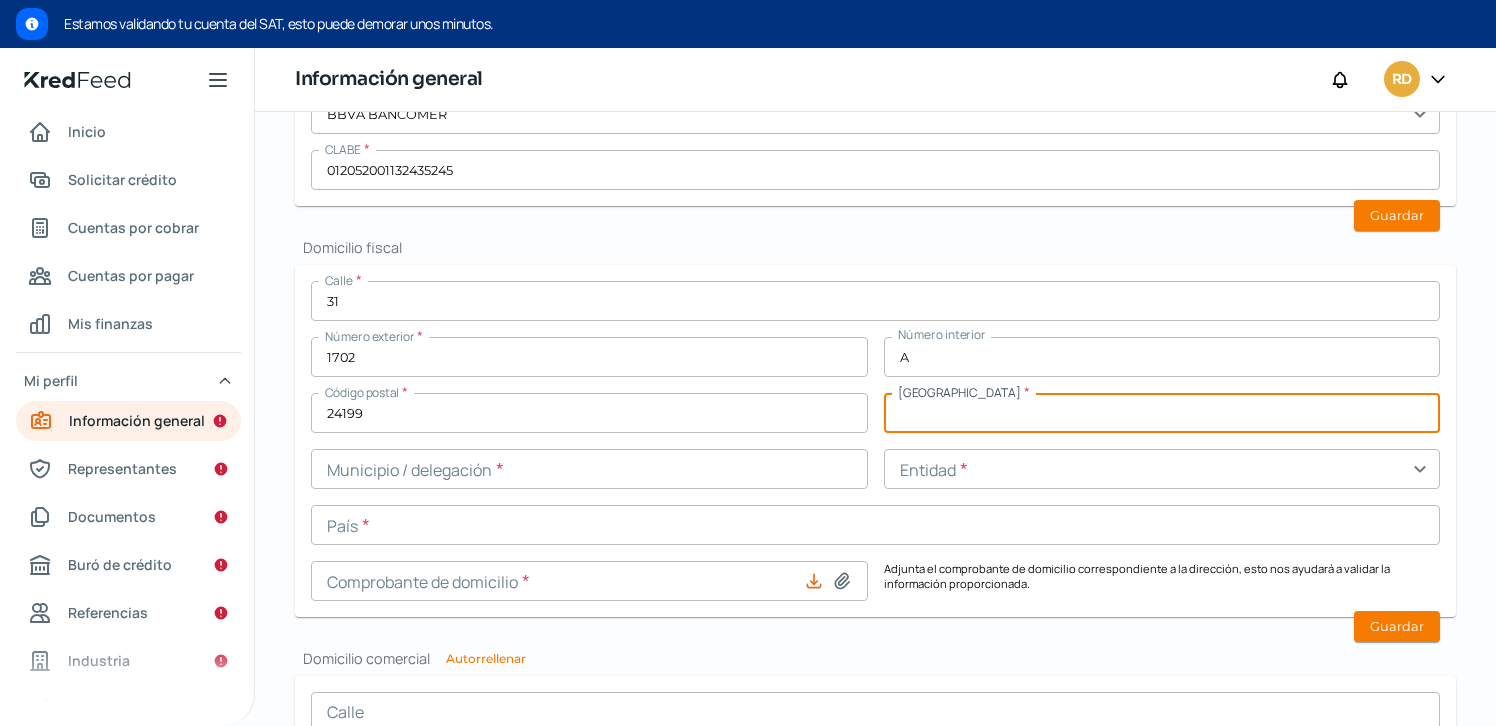 click at bounding box center [1162, 413] 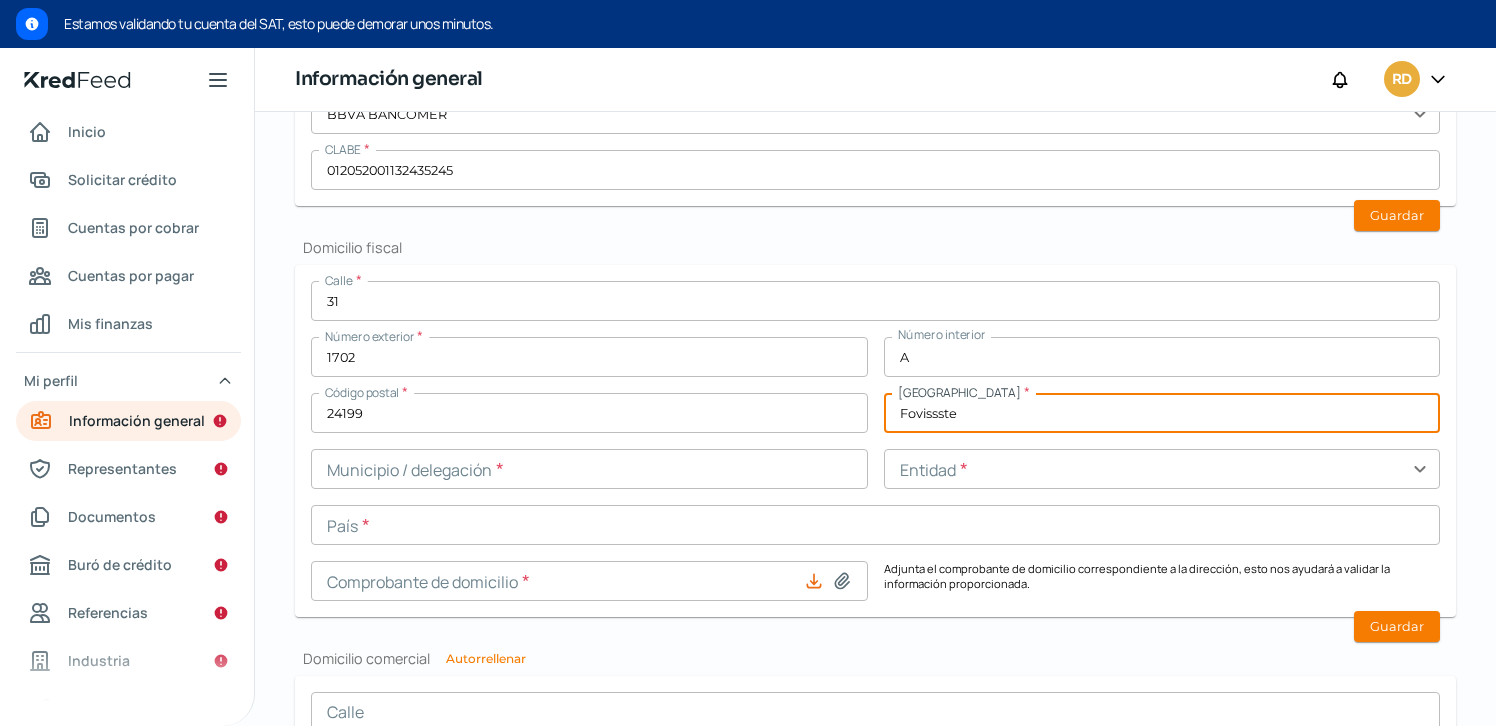 type on "Fovissste" 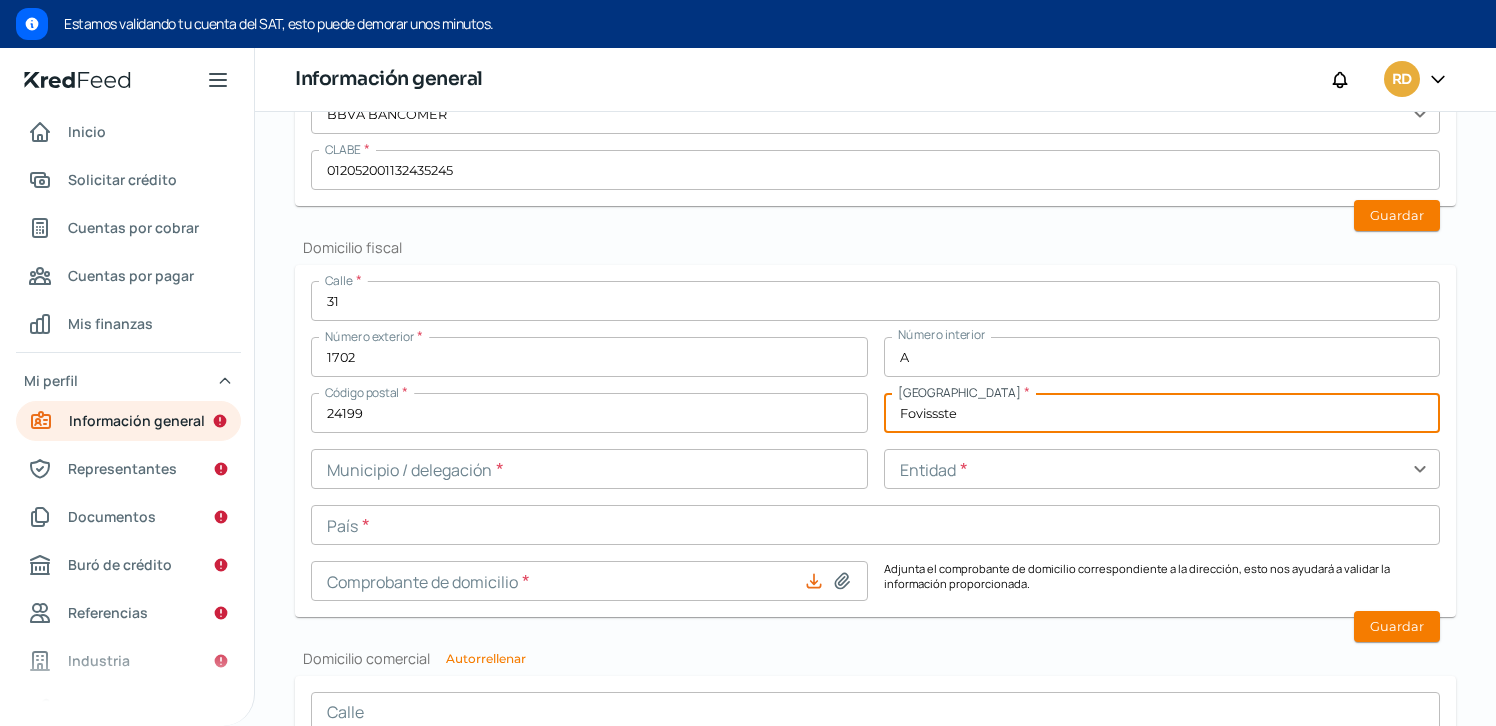 click at bounding box center [589, 469] 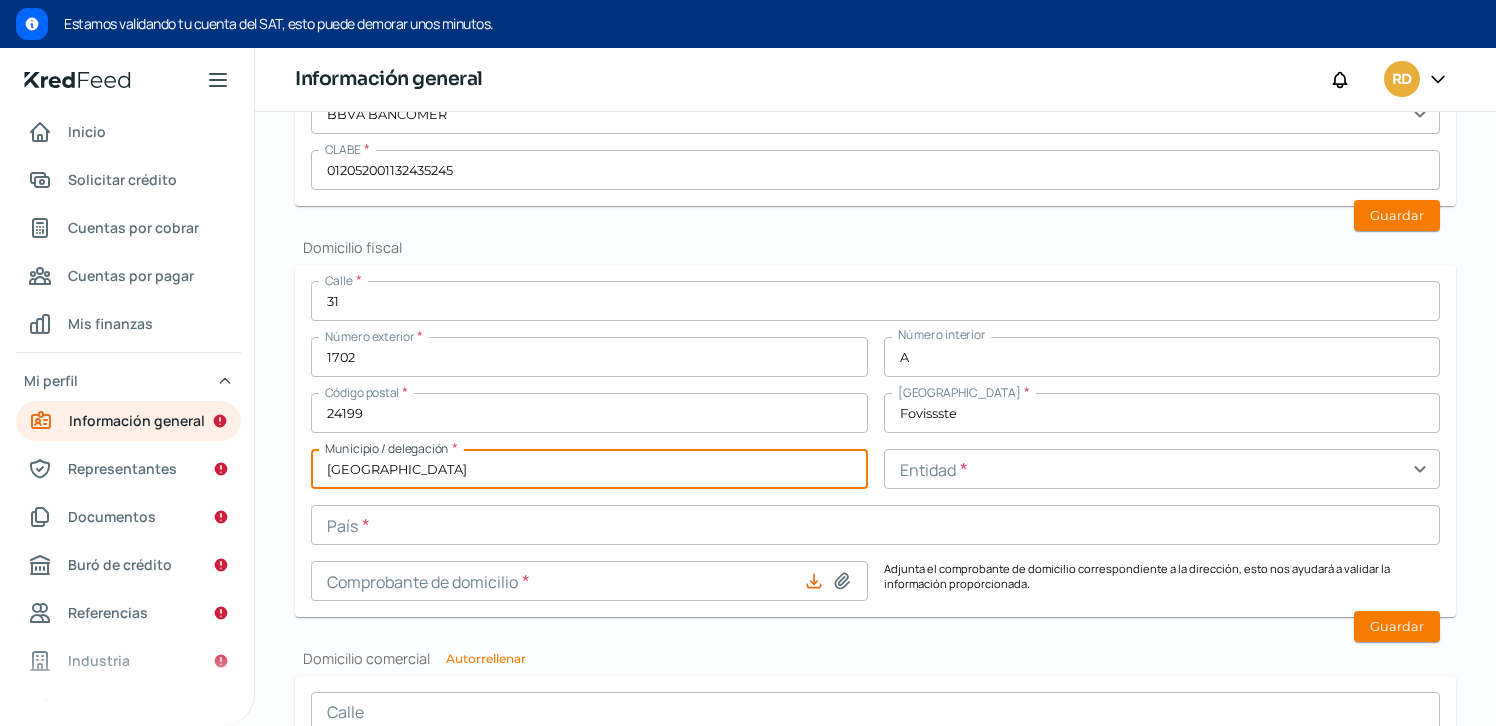 type on "[GEOGRAPHIC_DATA]" 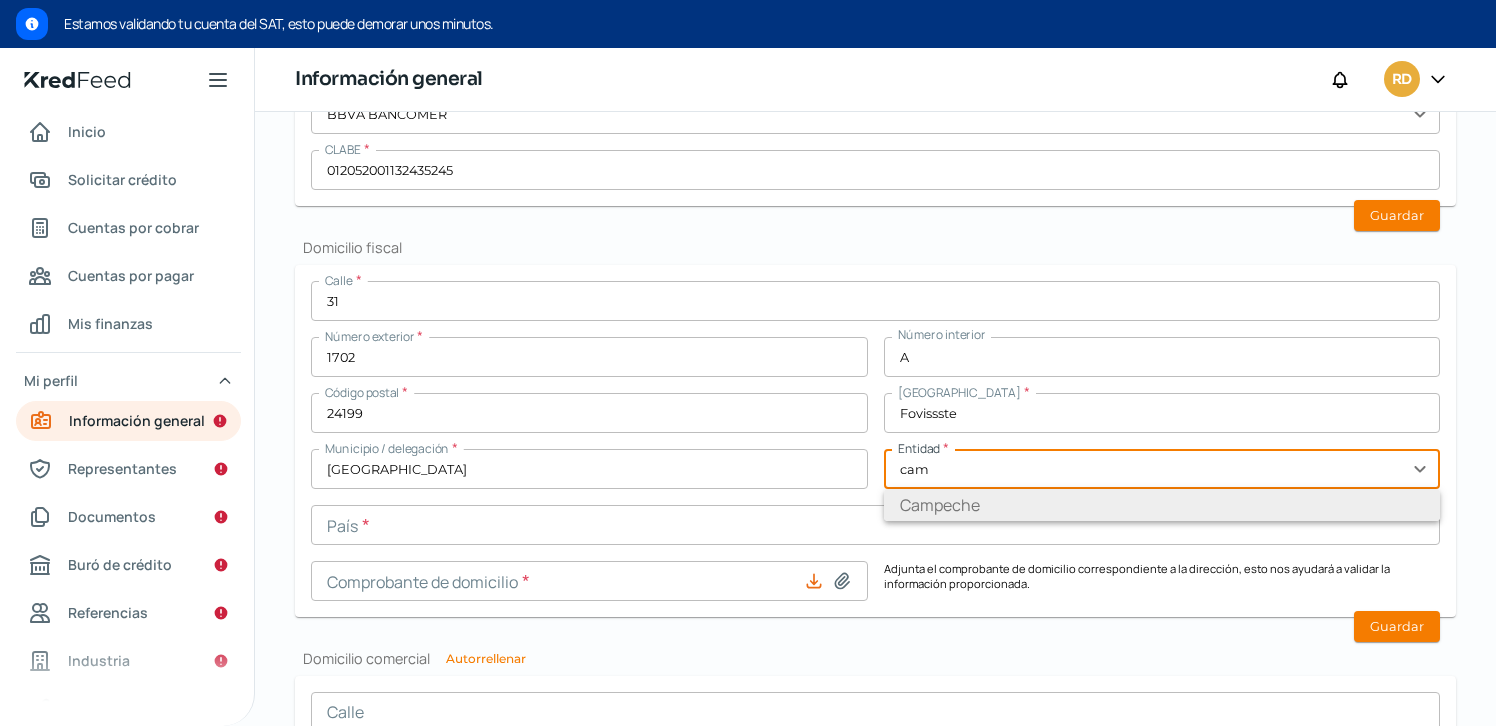 click on "Campeche" at bounding box center [1162, 505] 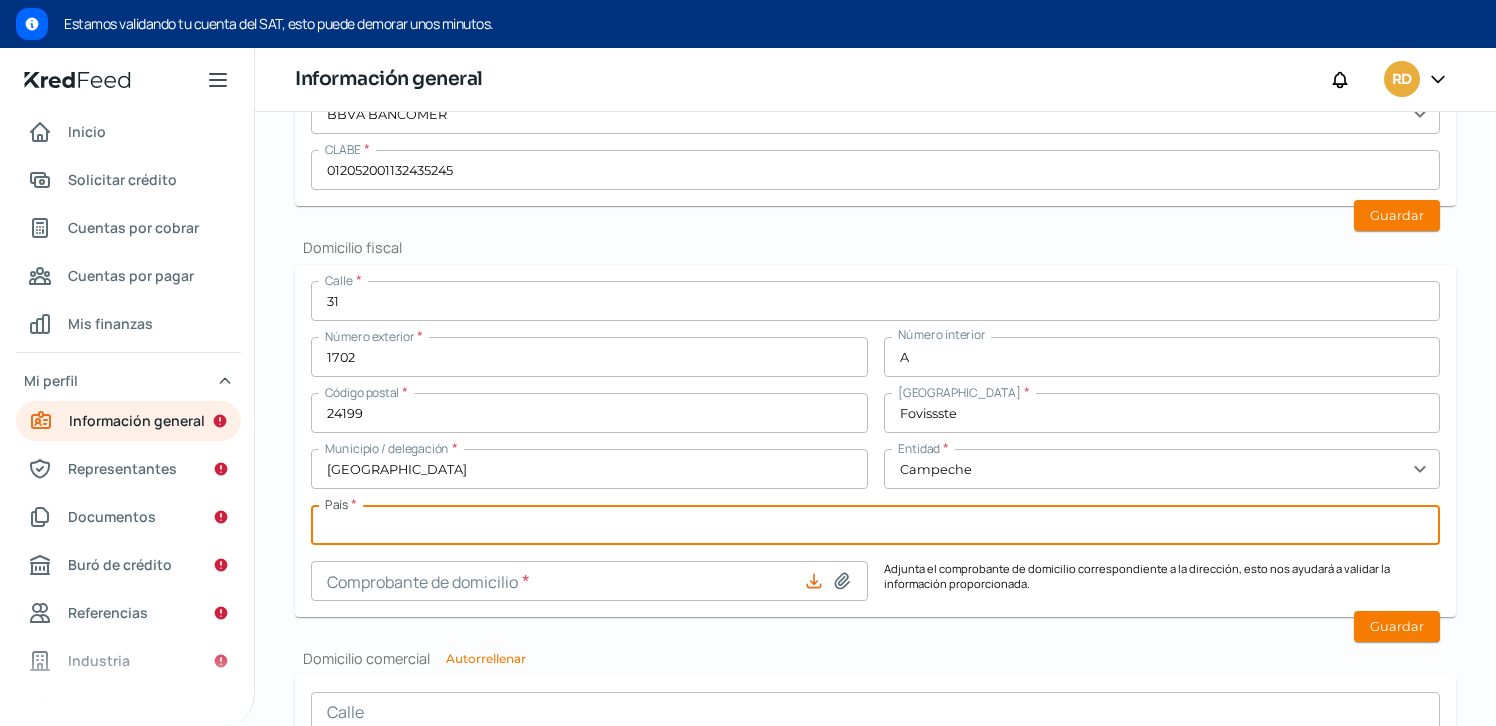 click at bounding box center (875, 525) 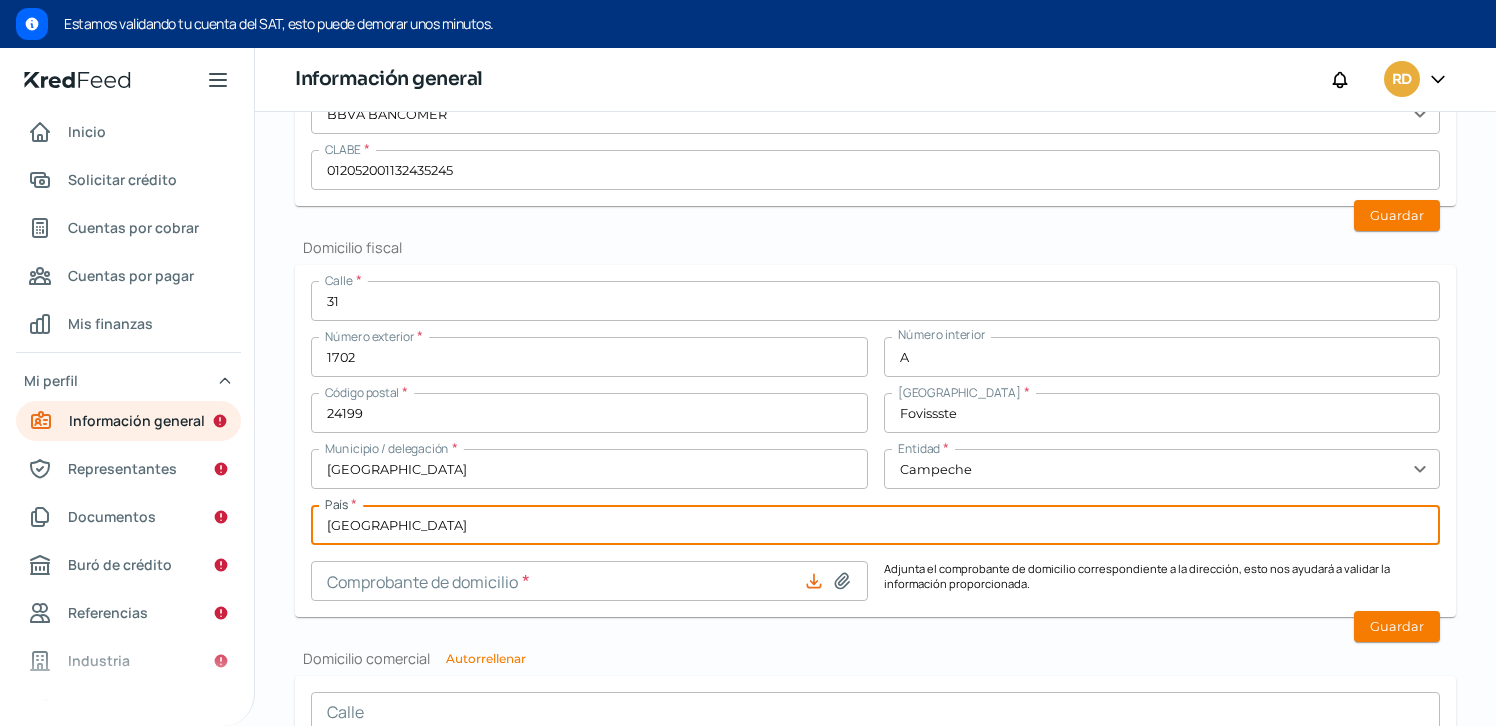 type on "[GEOGRAPHIC_DATA]" 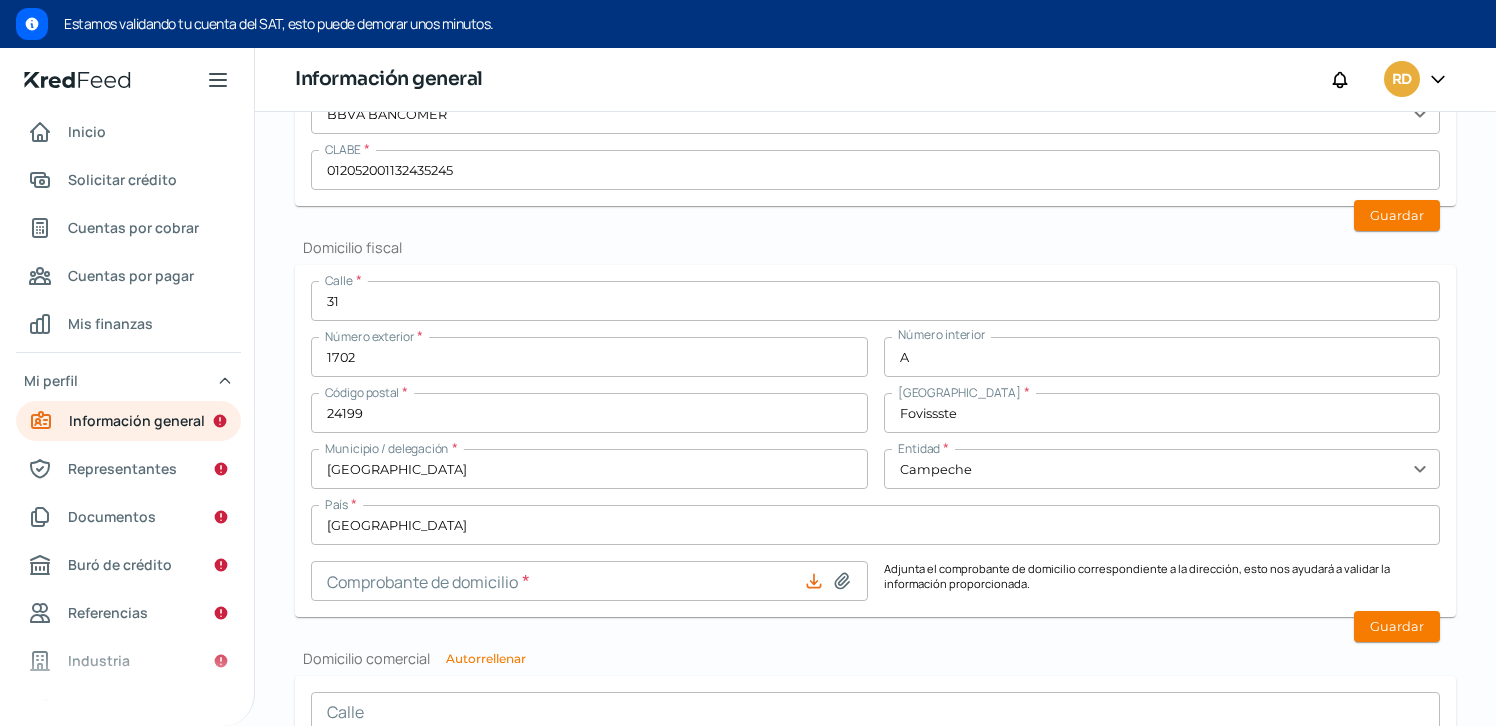 click 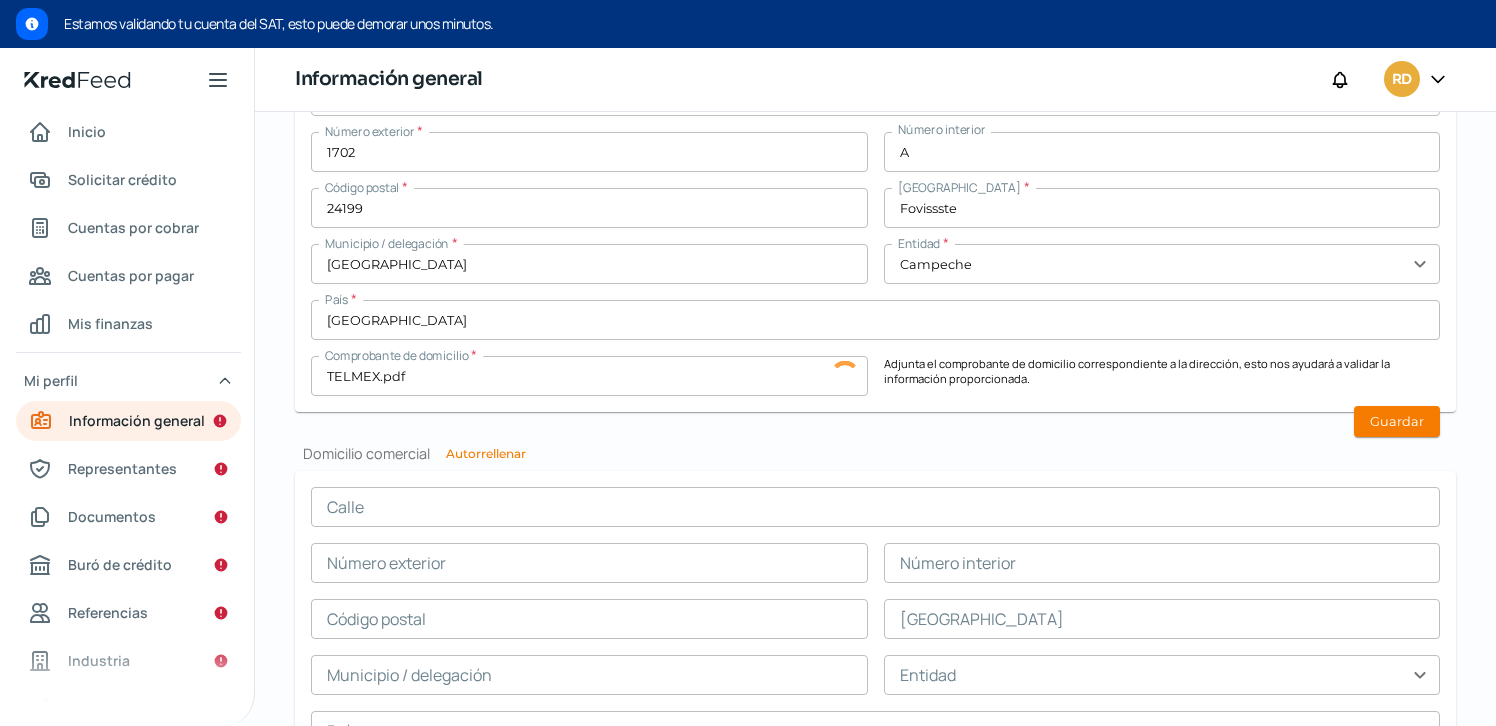 scroll, scrollTop: 1009, scrollLeft: 0, axis: vertical 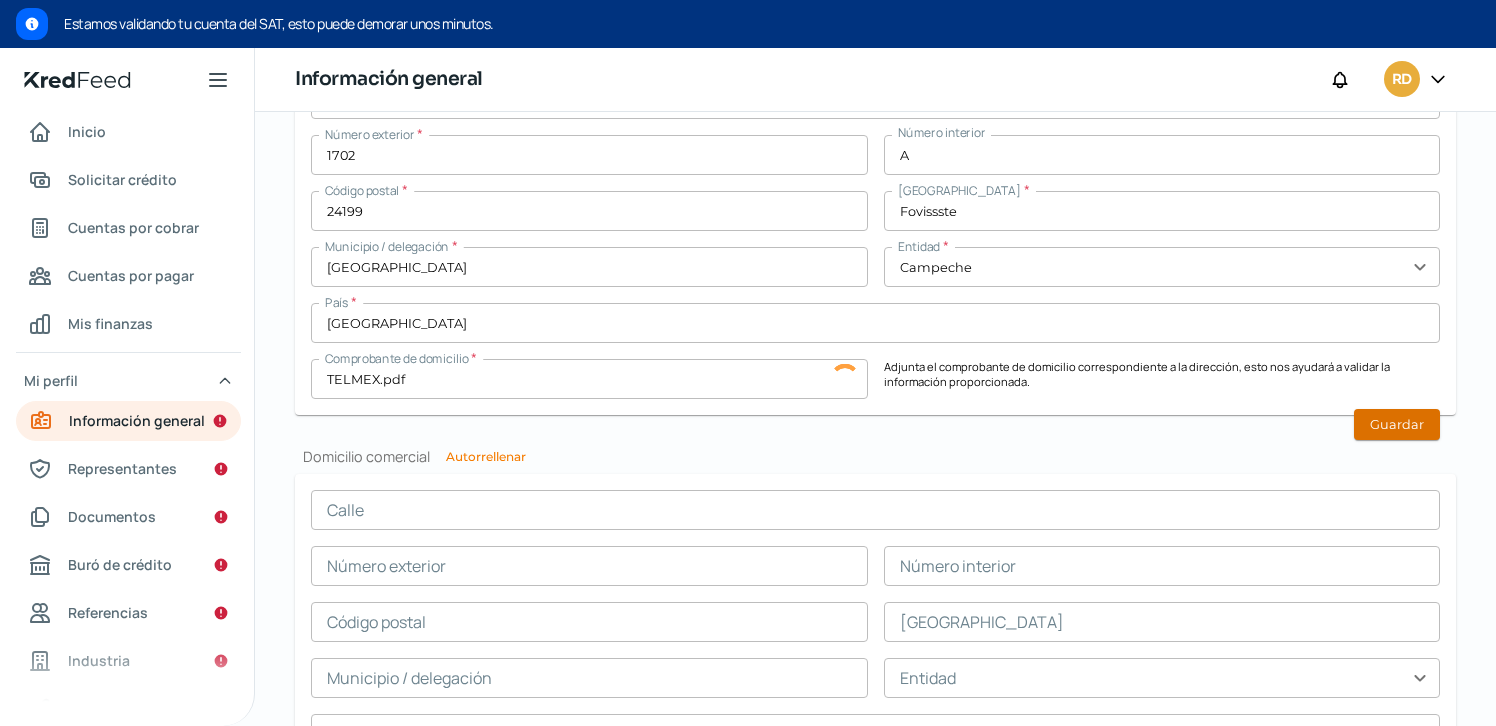 click on "Guardar" at bounding box center [1397, 424] 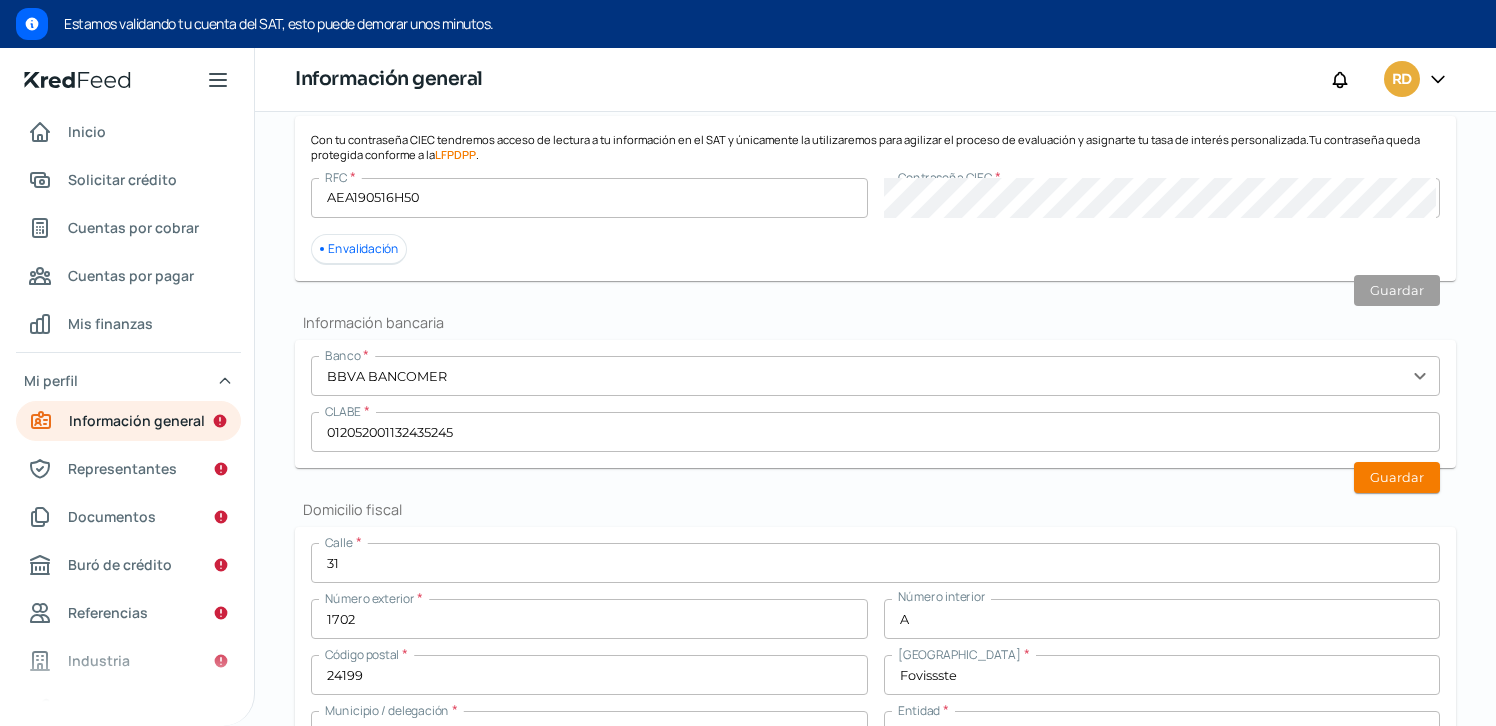 scroll, scrollTop: 447, scrollLeft: 0, axis: vertical 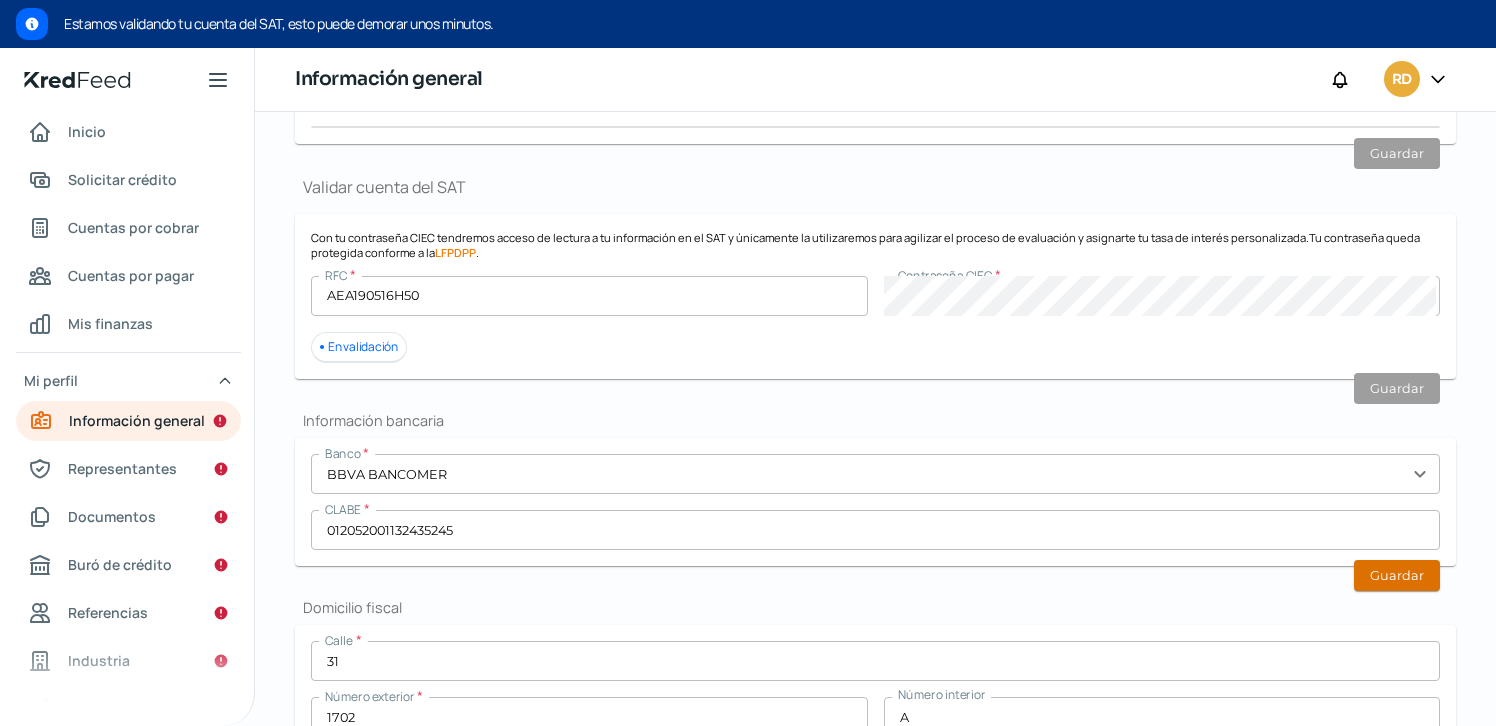 click on "Guardar" at bounding box center (1397, 575) 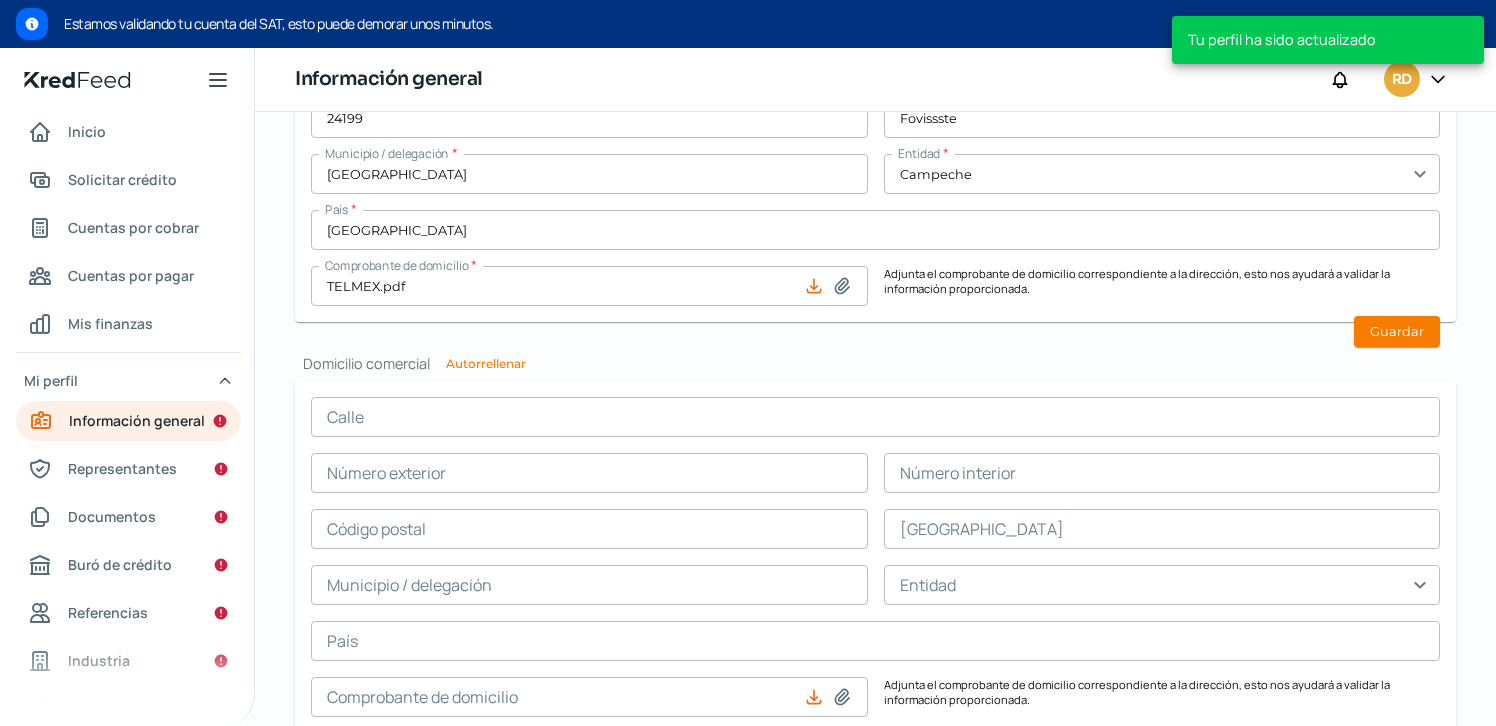 scroll, scrollTop: 1097, scrollLeft: 0, axis: vertical 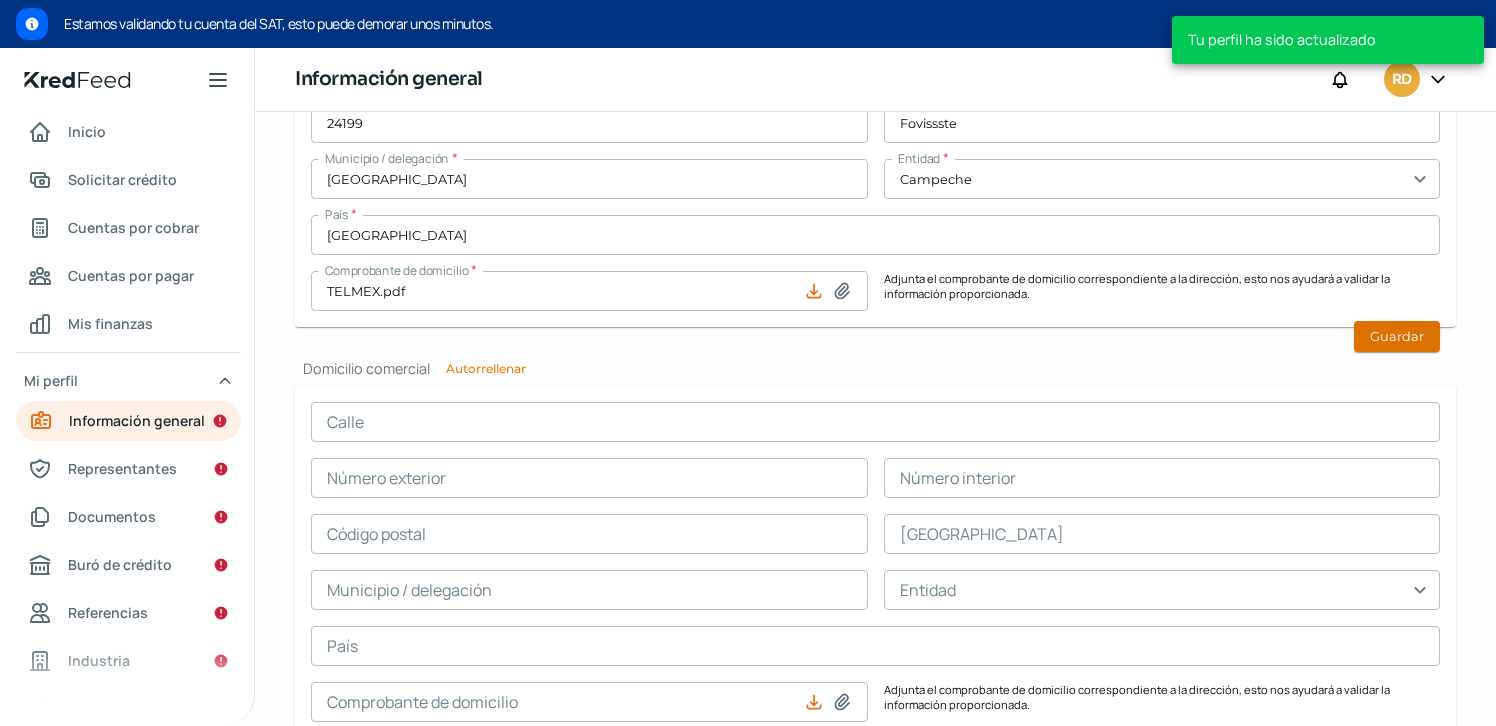 click on "Guardar" at bounding box center [1397, 336] 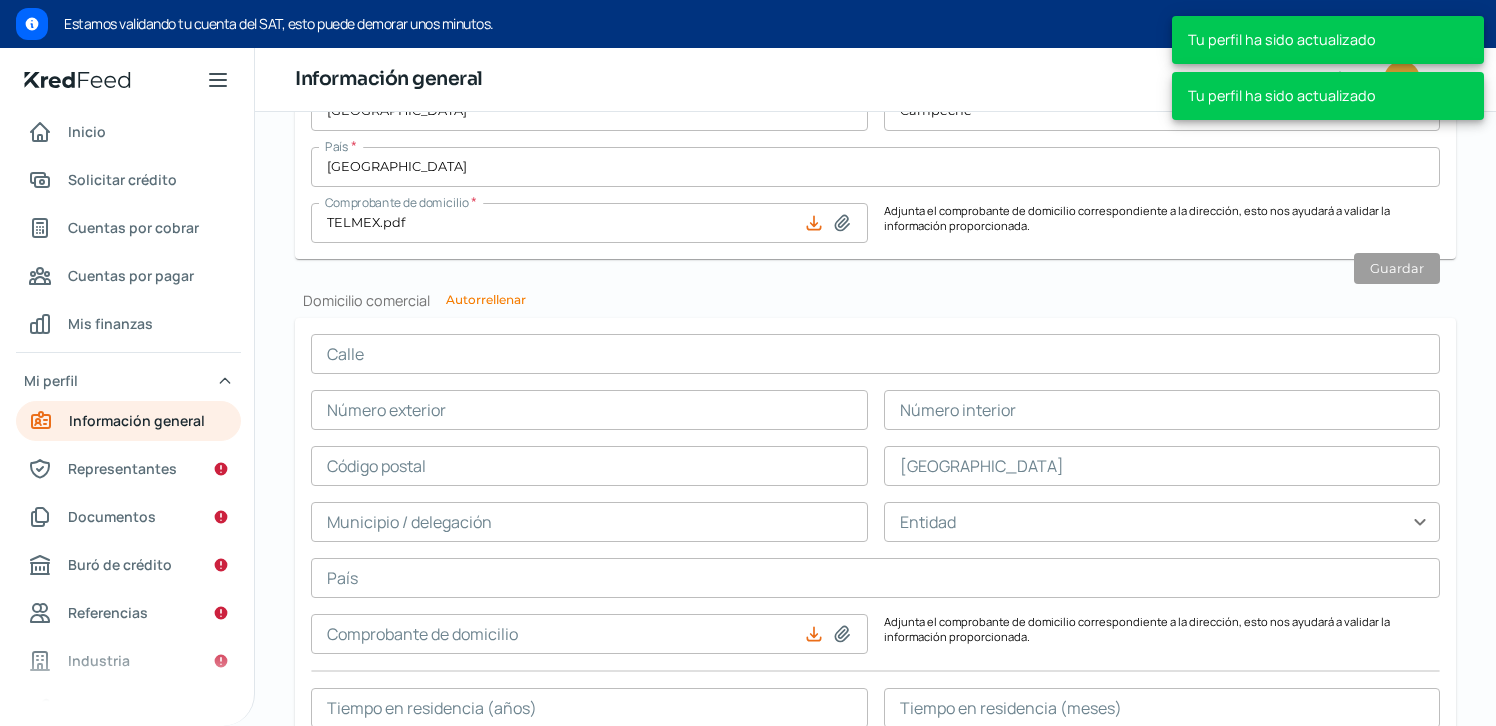 scroll, scrollTop: 1187, scrollLeft: 0, axis: vertical 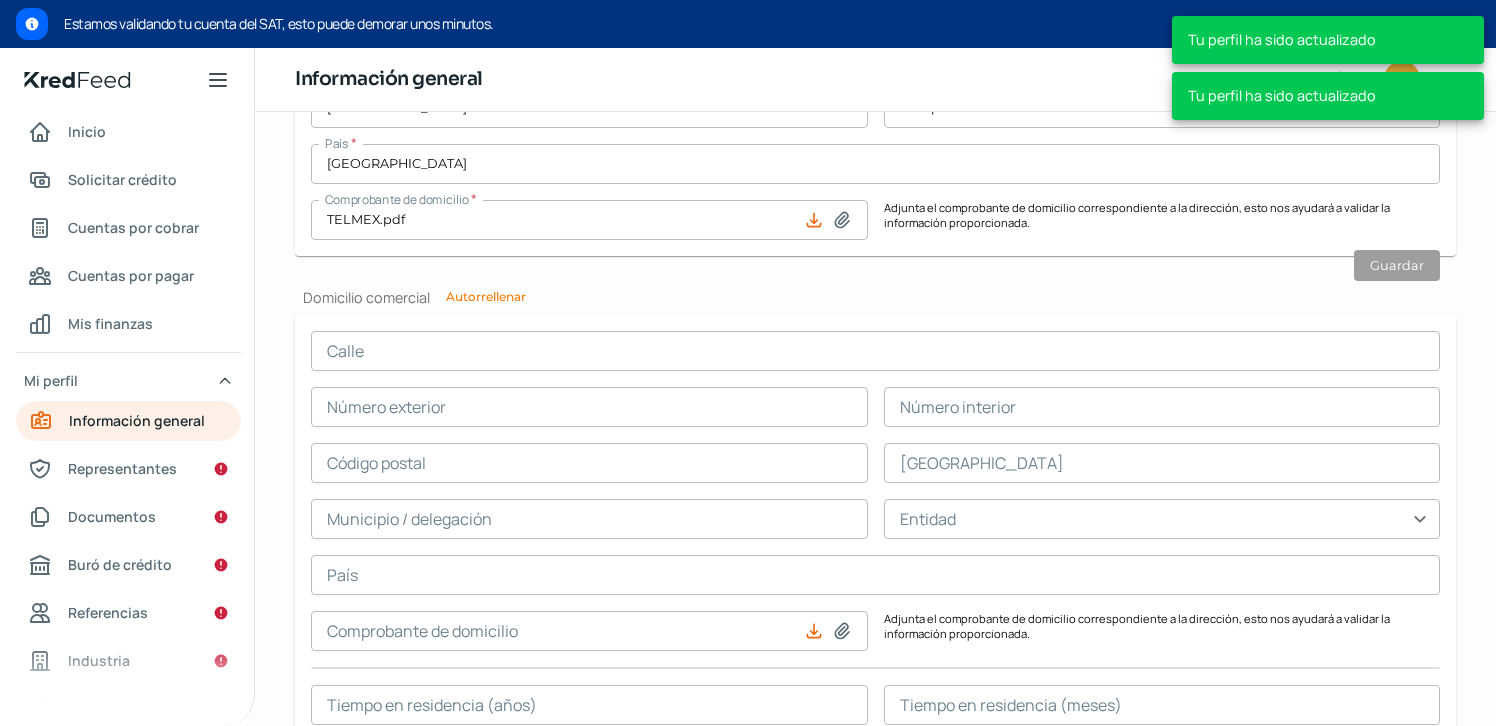 click on "Autorrellenar" at bounding box center (486, 297) 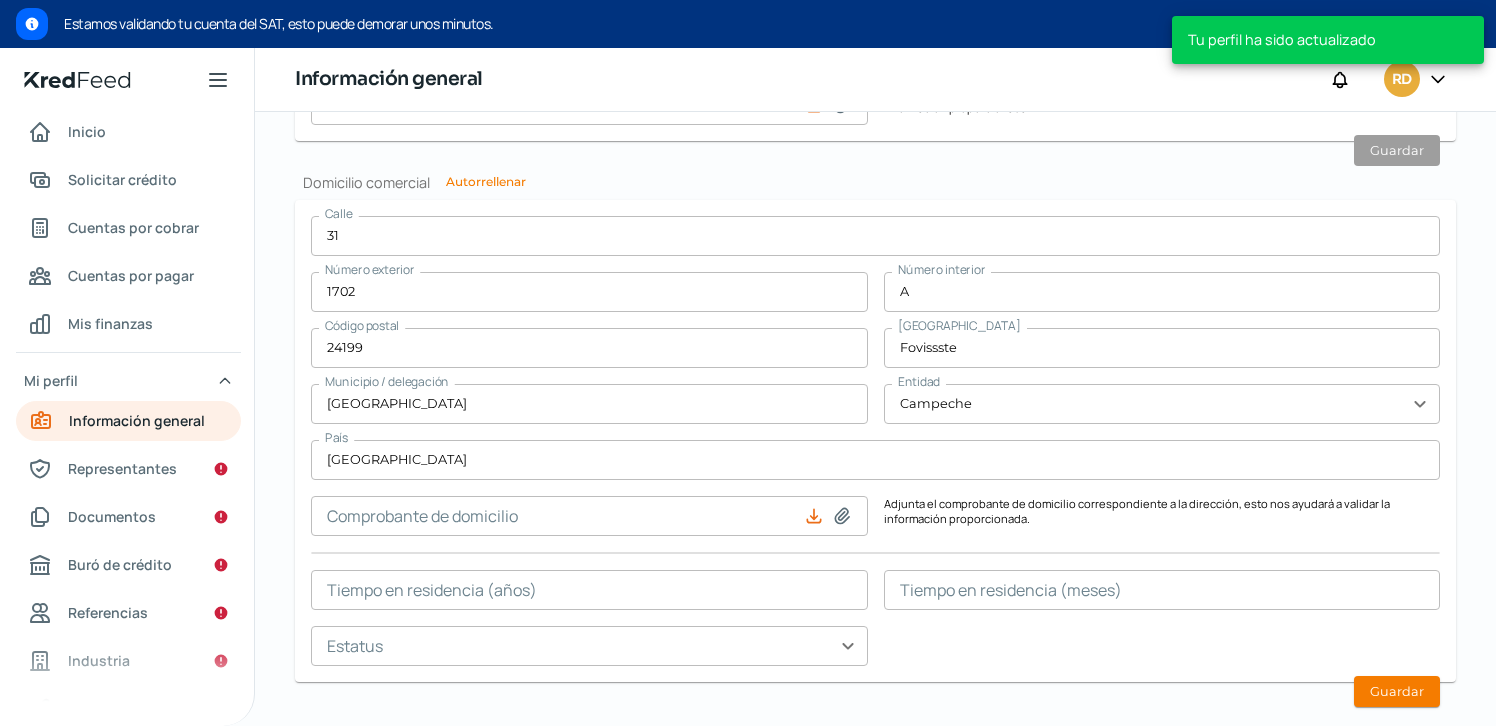 scroll, scrollTop: 1341, scrollLeft: 0, axis: vertical 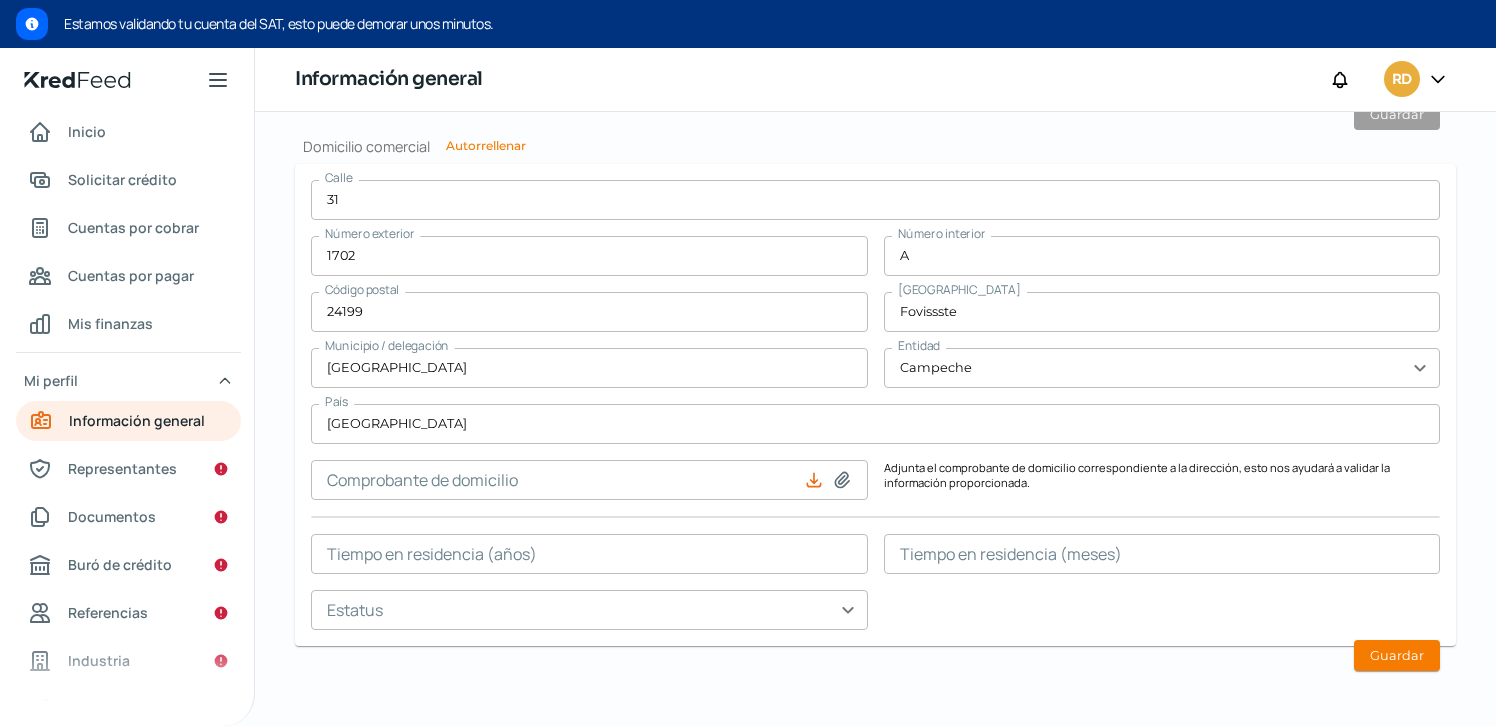 click 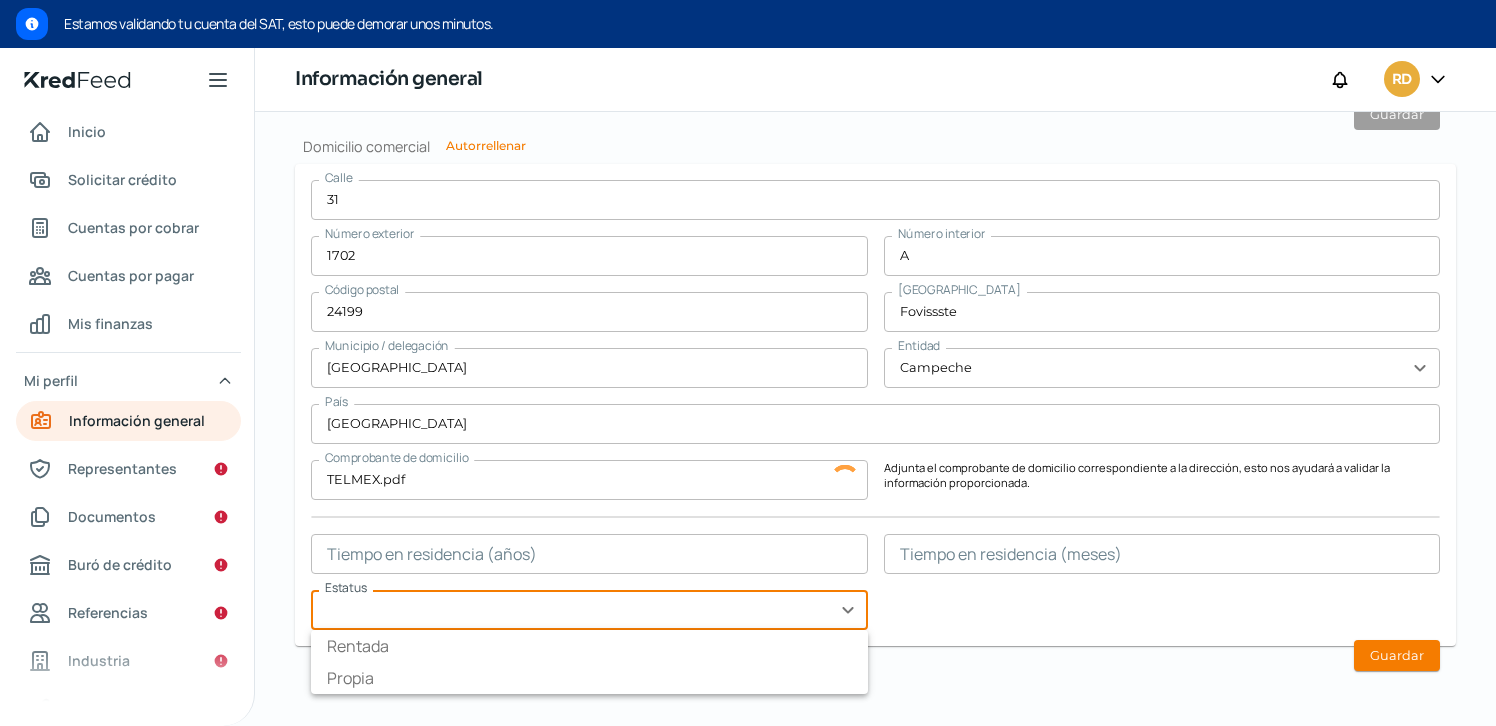 click at bounding box center [589, 610] 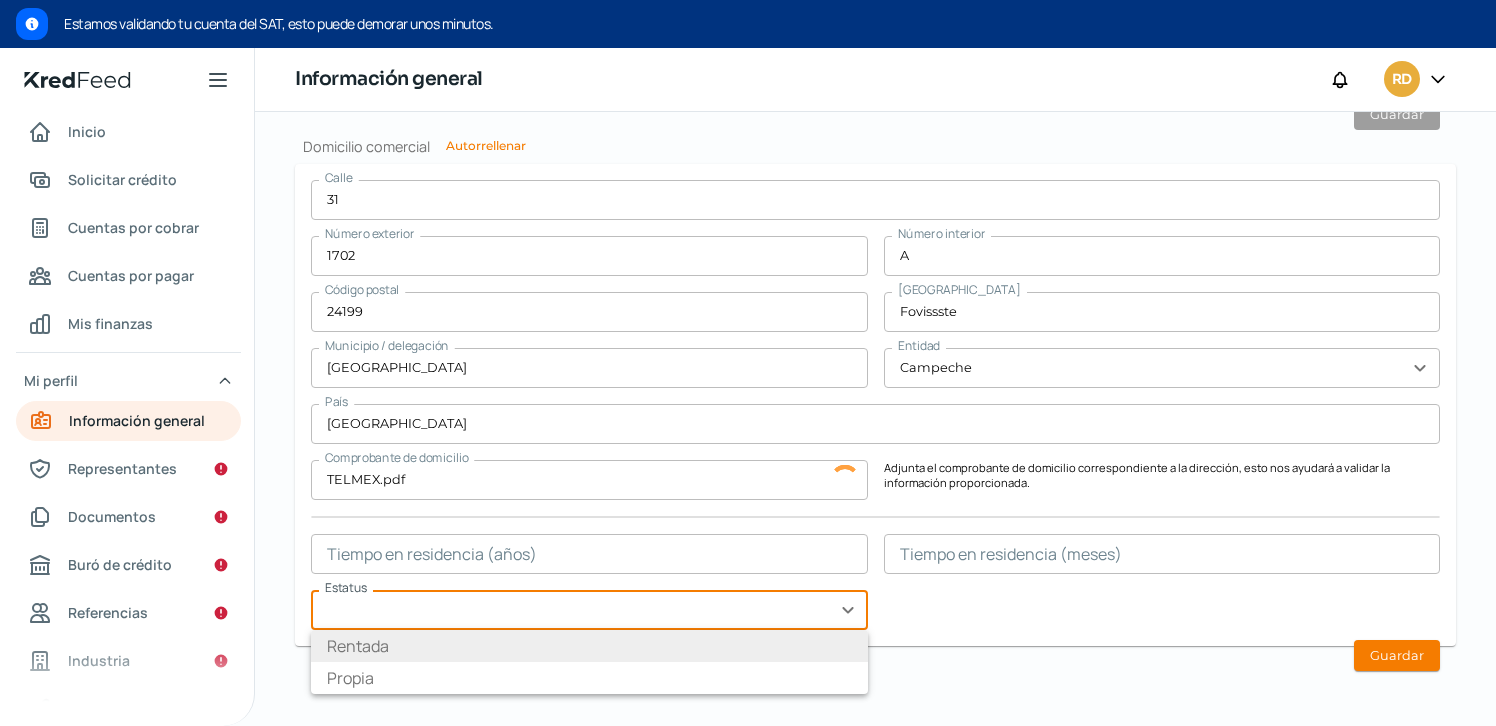 click on "Rentada" at bounding box center [589, 646] 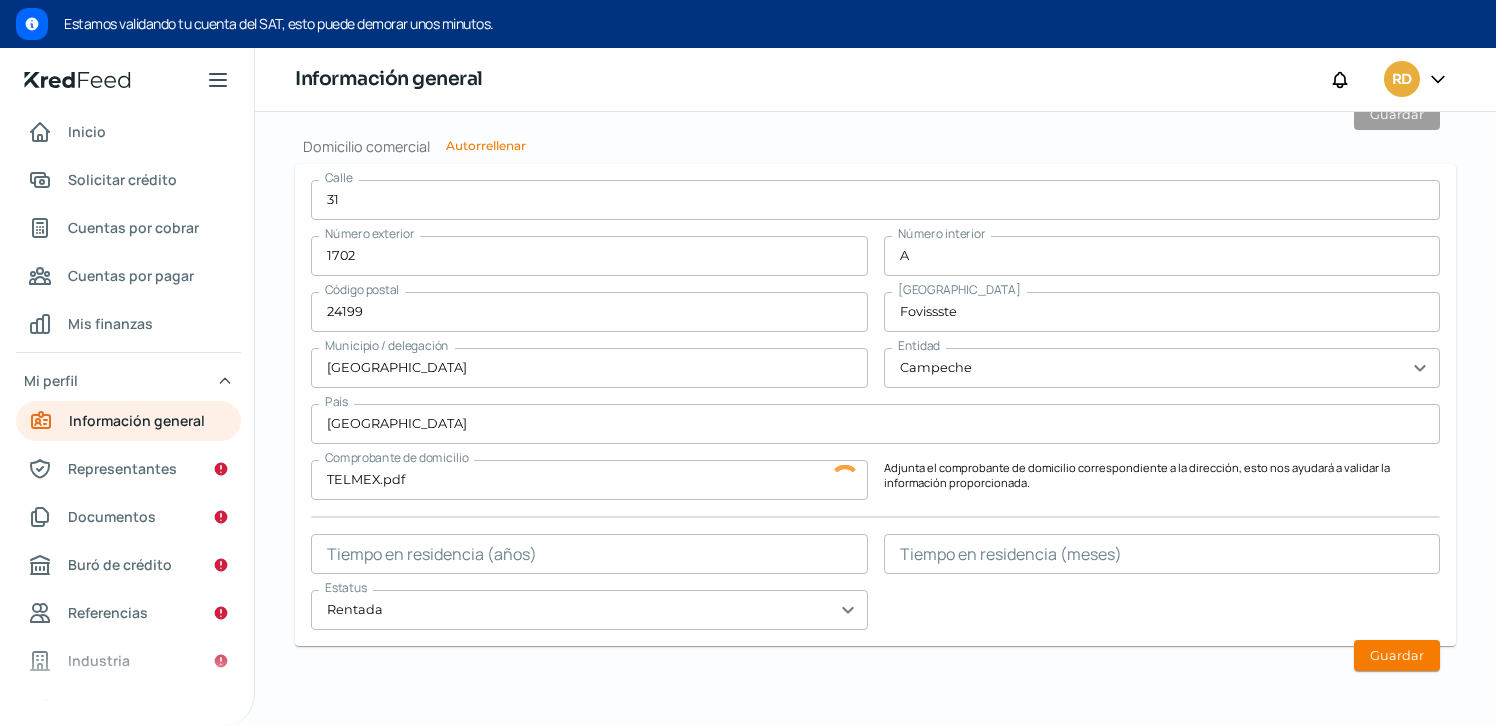 click on "[STREET_ADDRESS] Municipio / delegación [GEOGRAPHIC_DATA] Entidad Campeche expand_more [GEOGRAPHIC_DATA] Comprobante de domicilio TELMEX.pdf Adjunta el comprobante de domicilio correspondiente a la dirección, esto nos ayudará a validar la información proporcionada. Tiempo en residencia (años) Tiempo en residencia (meses) Estatus Rentada expand_more" at bounding box center (875, 405) 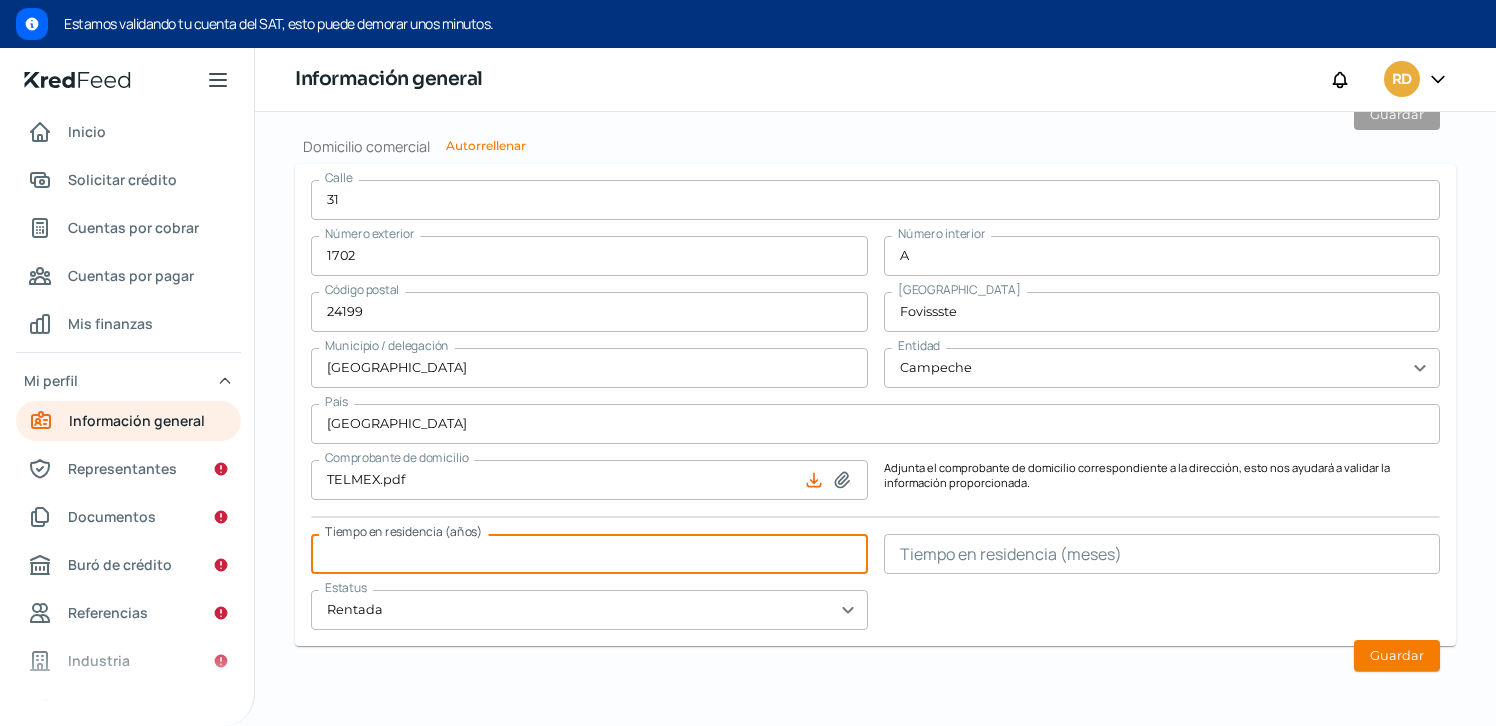 click at bounding box center (589, 554) 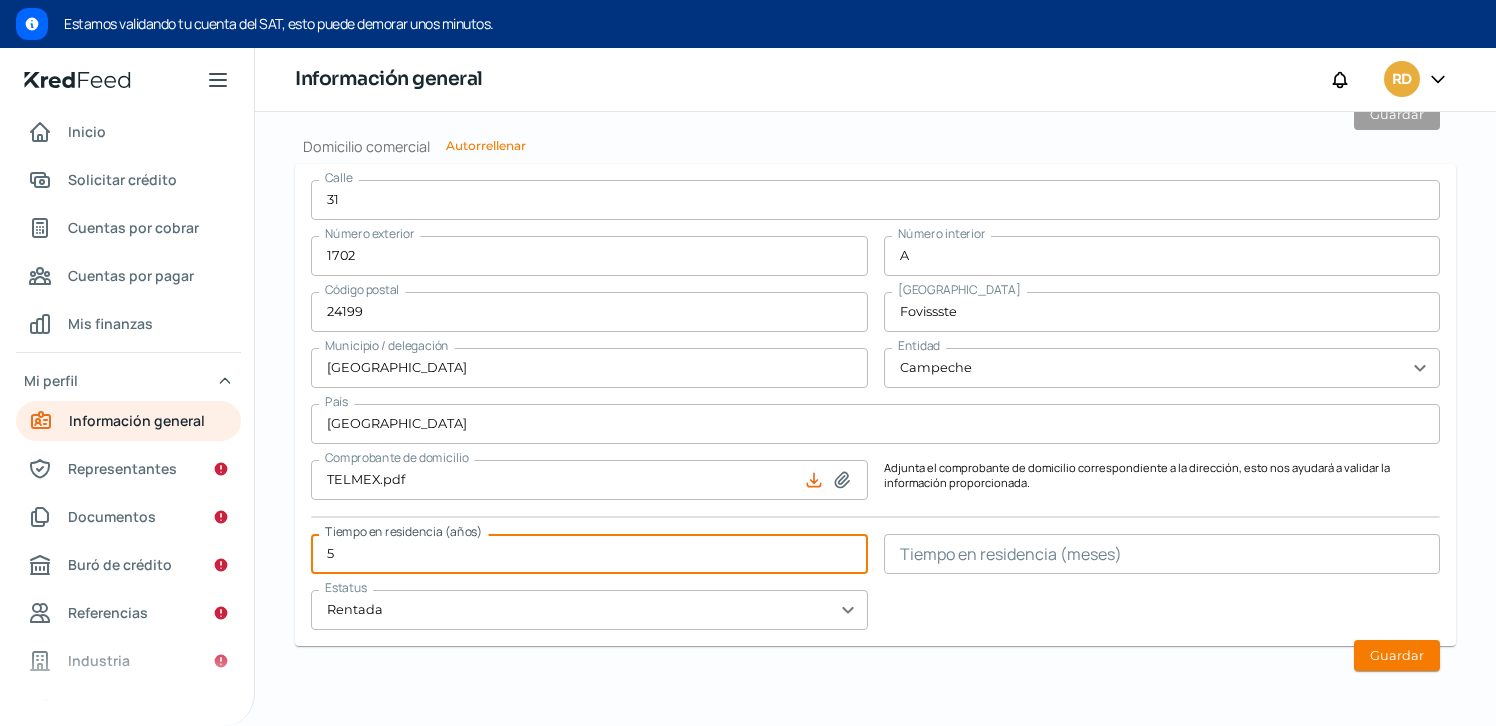 type on "5" 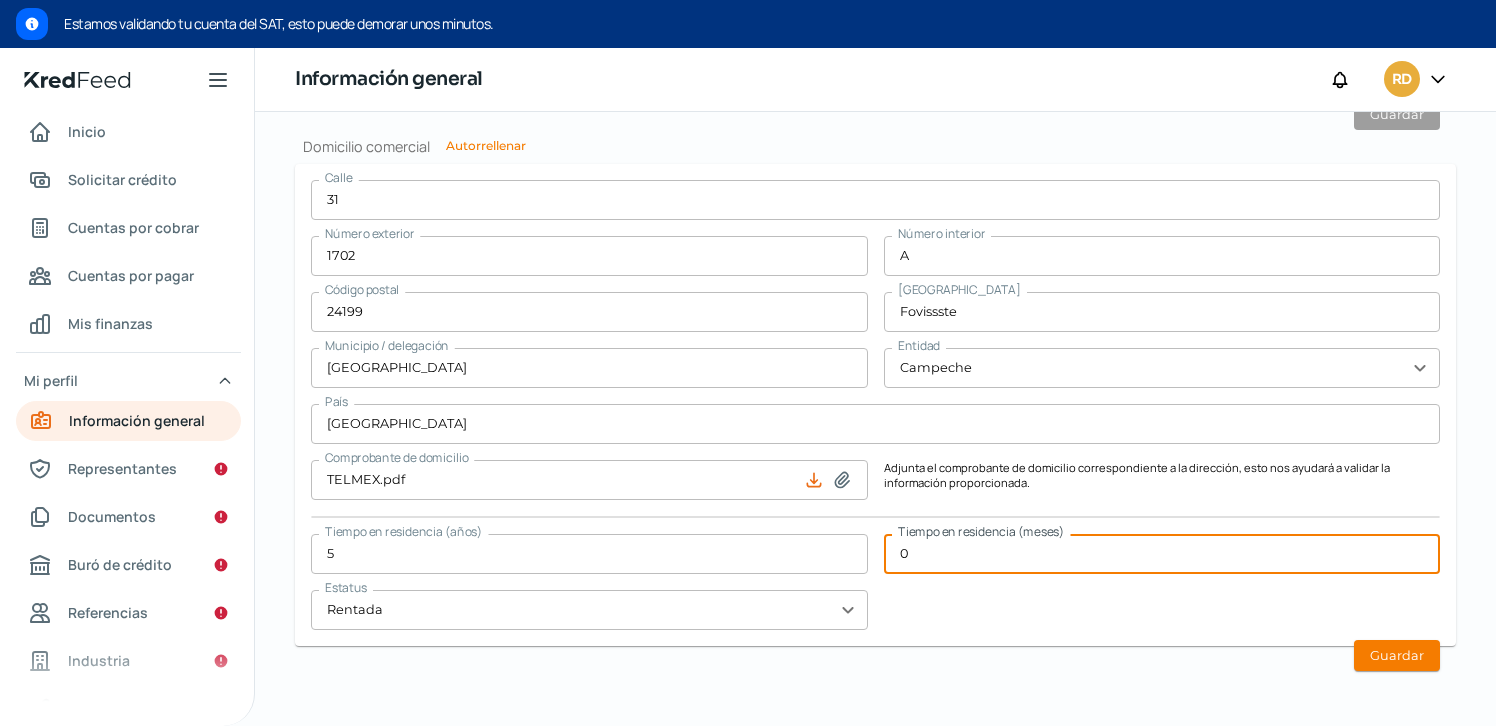 type on "0" 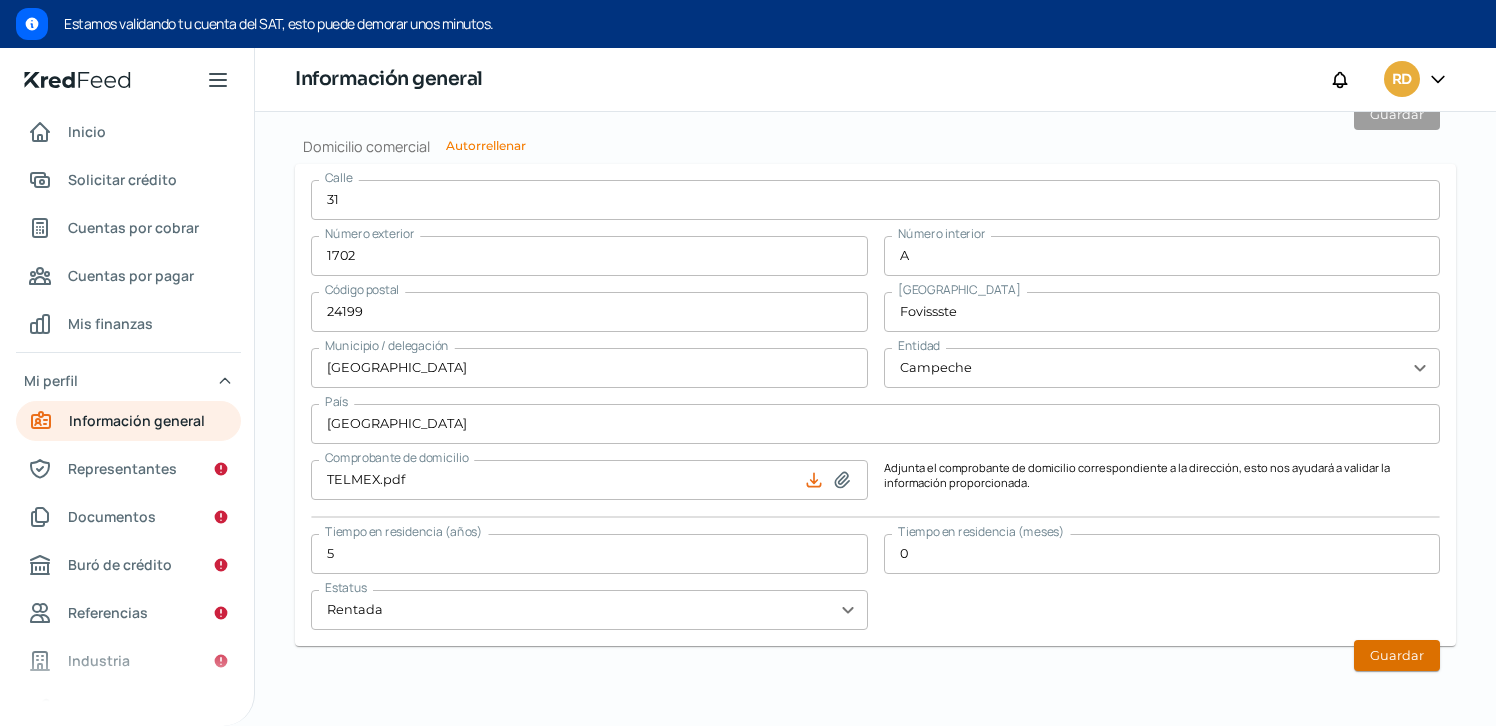 click on "Guardar" at bounding box center [1397, 655] 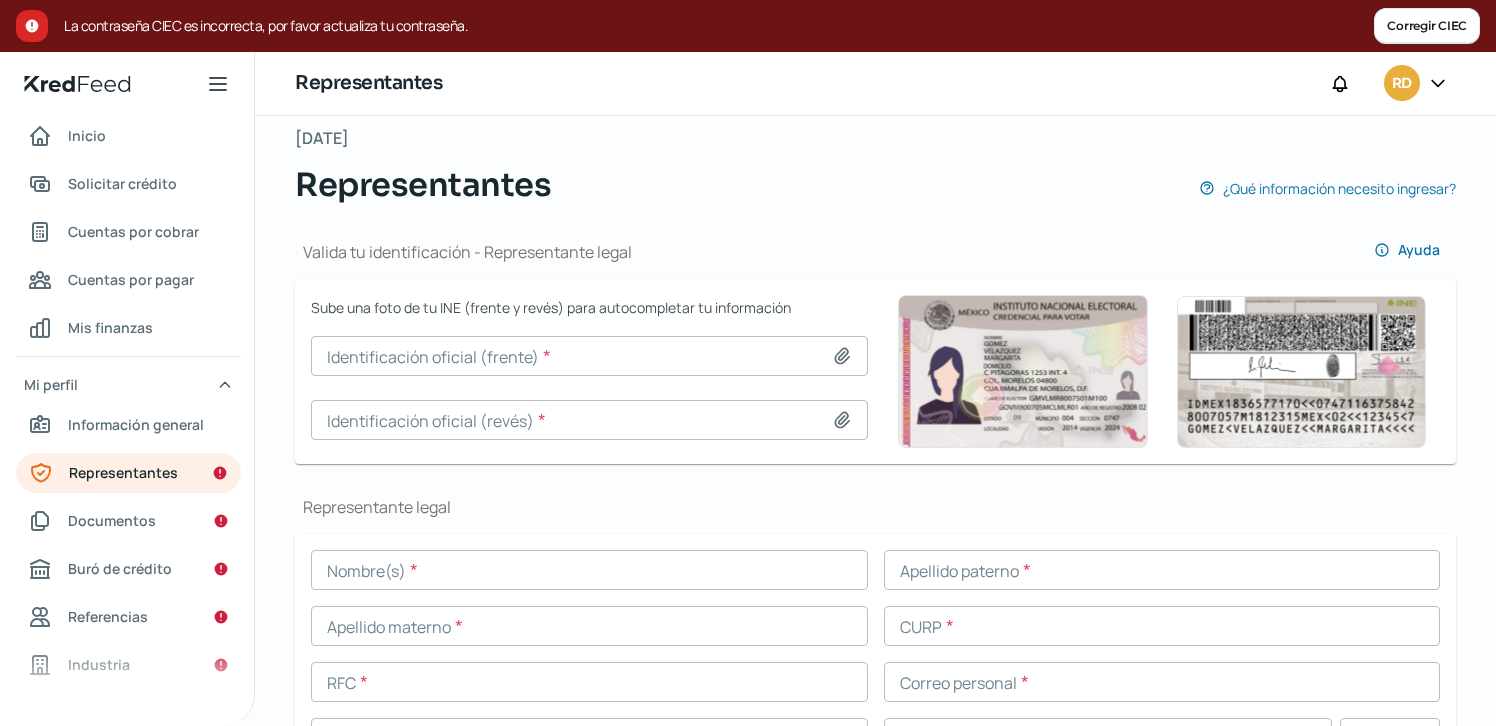 scroll, scrollTop: 174, scrollLeft: 0, axis: vertical 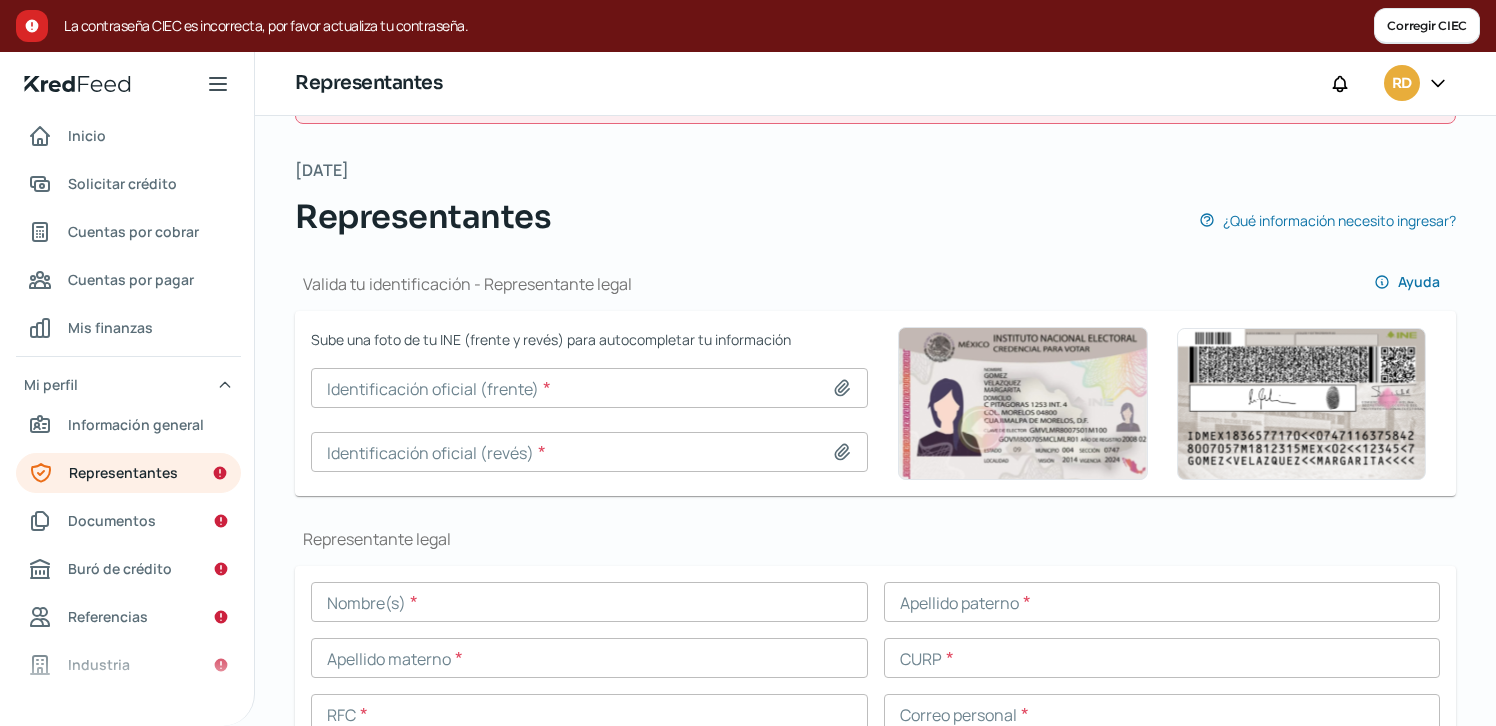 click 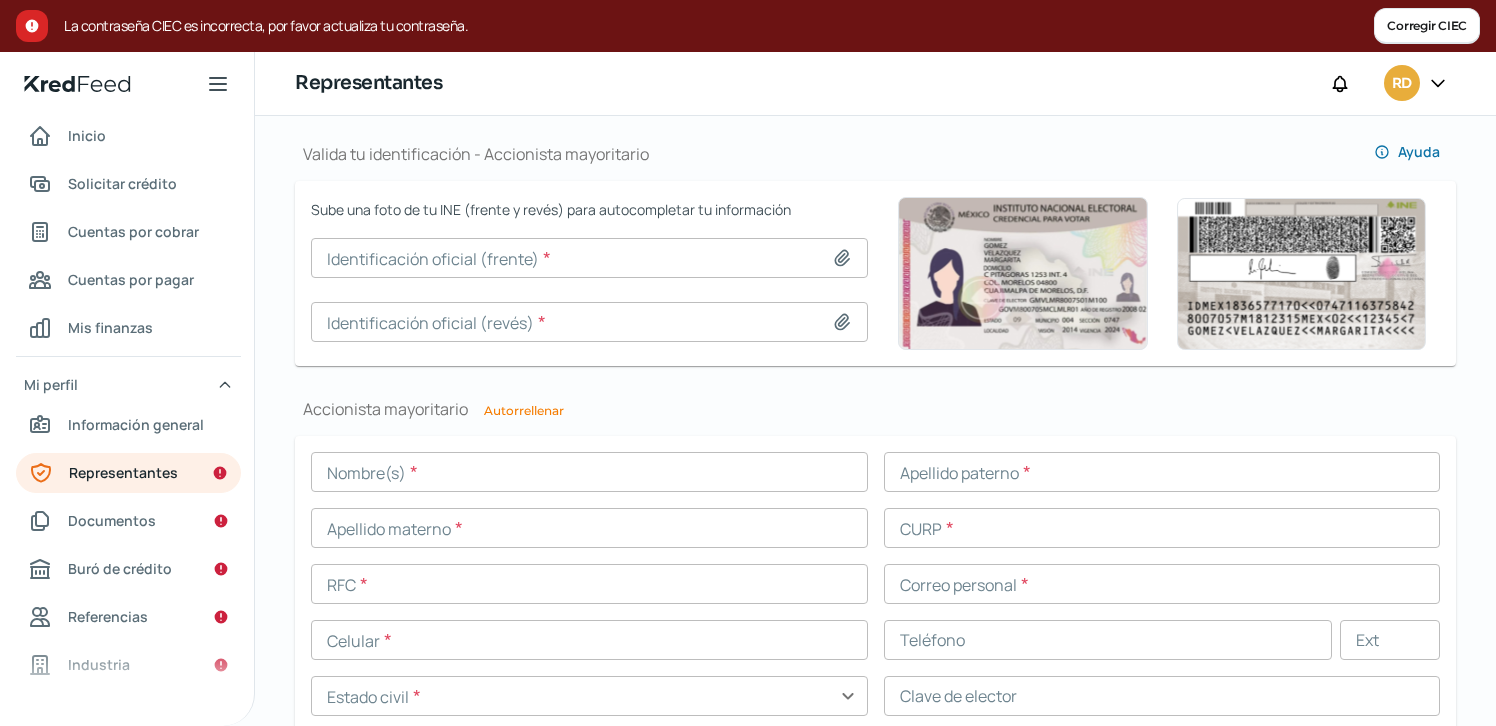 scroll, scrollTop: 1432, scrollLeft: 0, axis: vertical 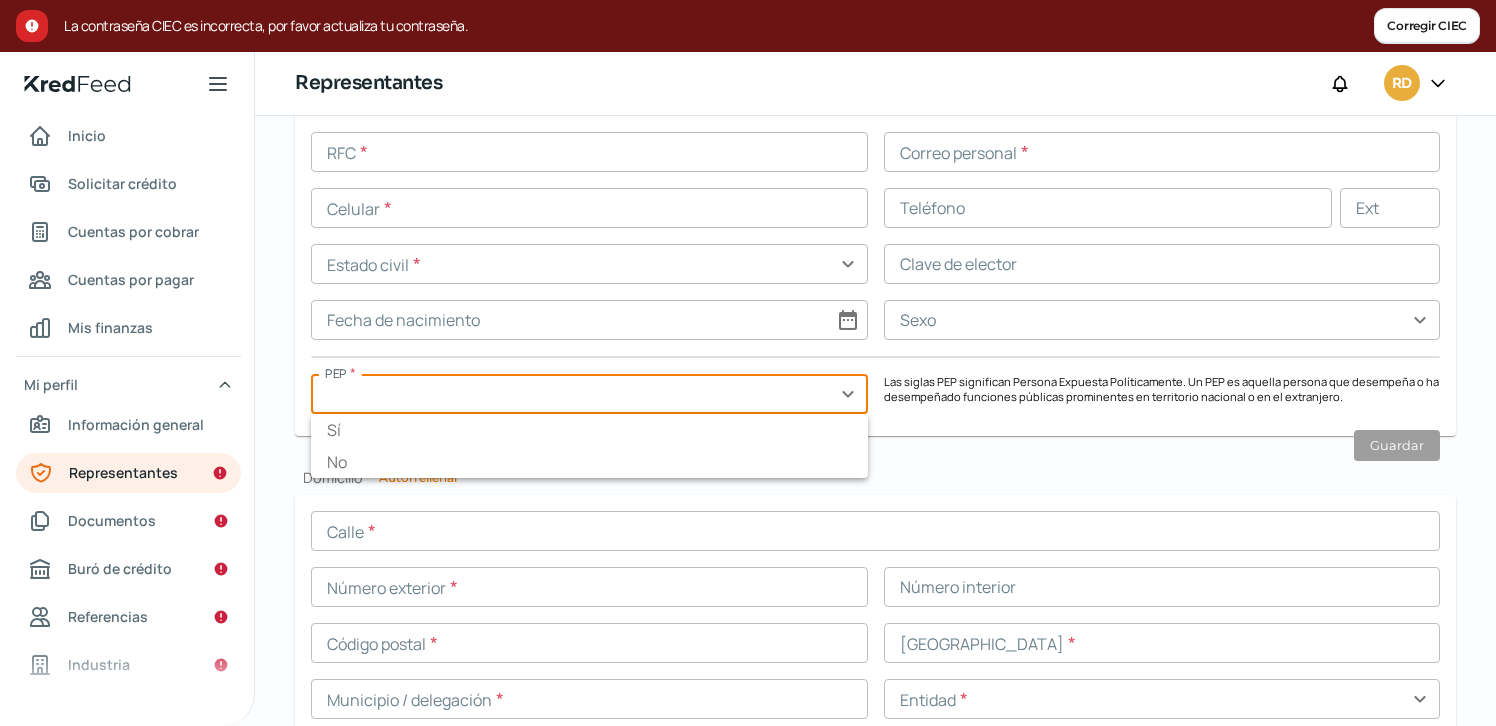 click at bounding box center [589, 394] 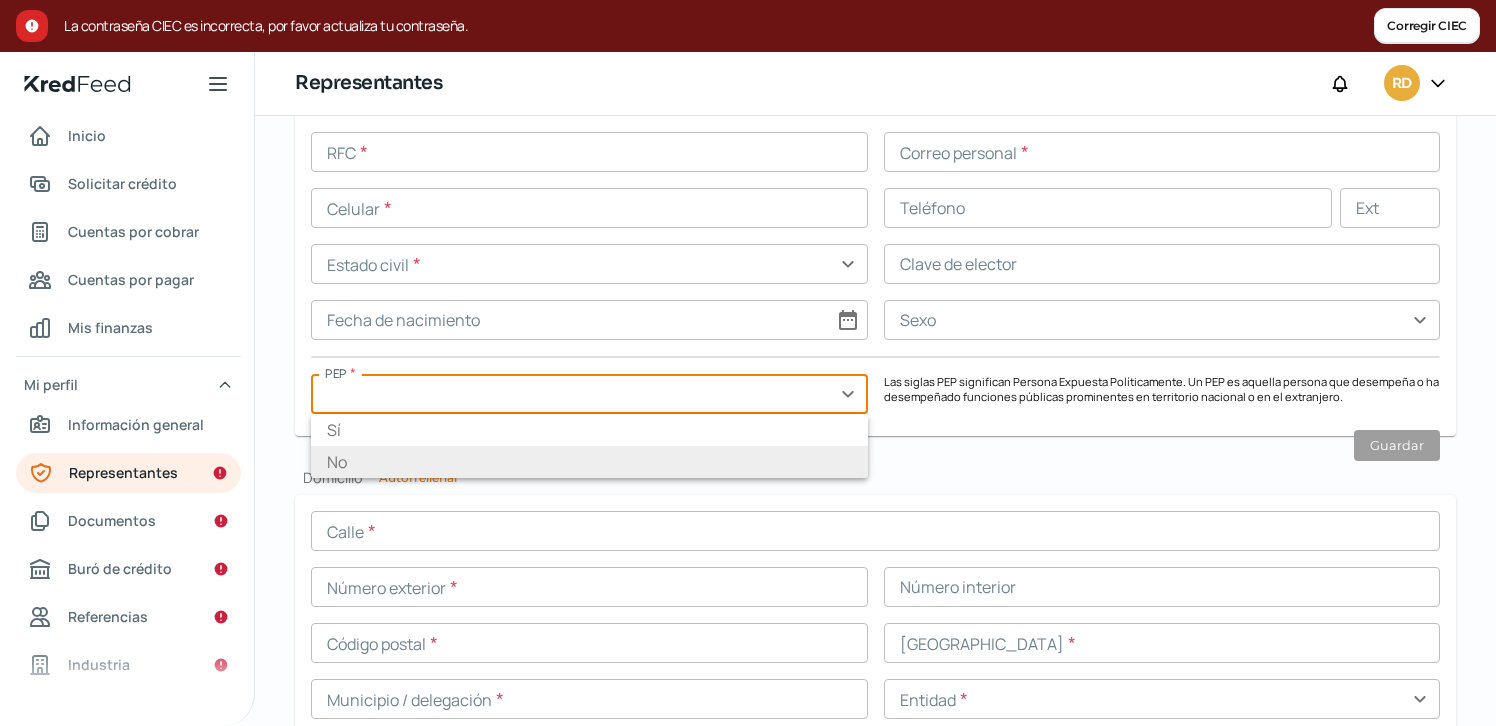 click on "No" at bounding box center (589, 462) 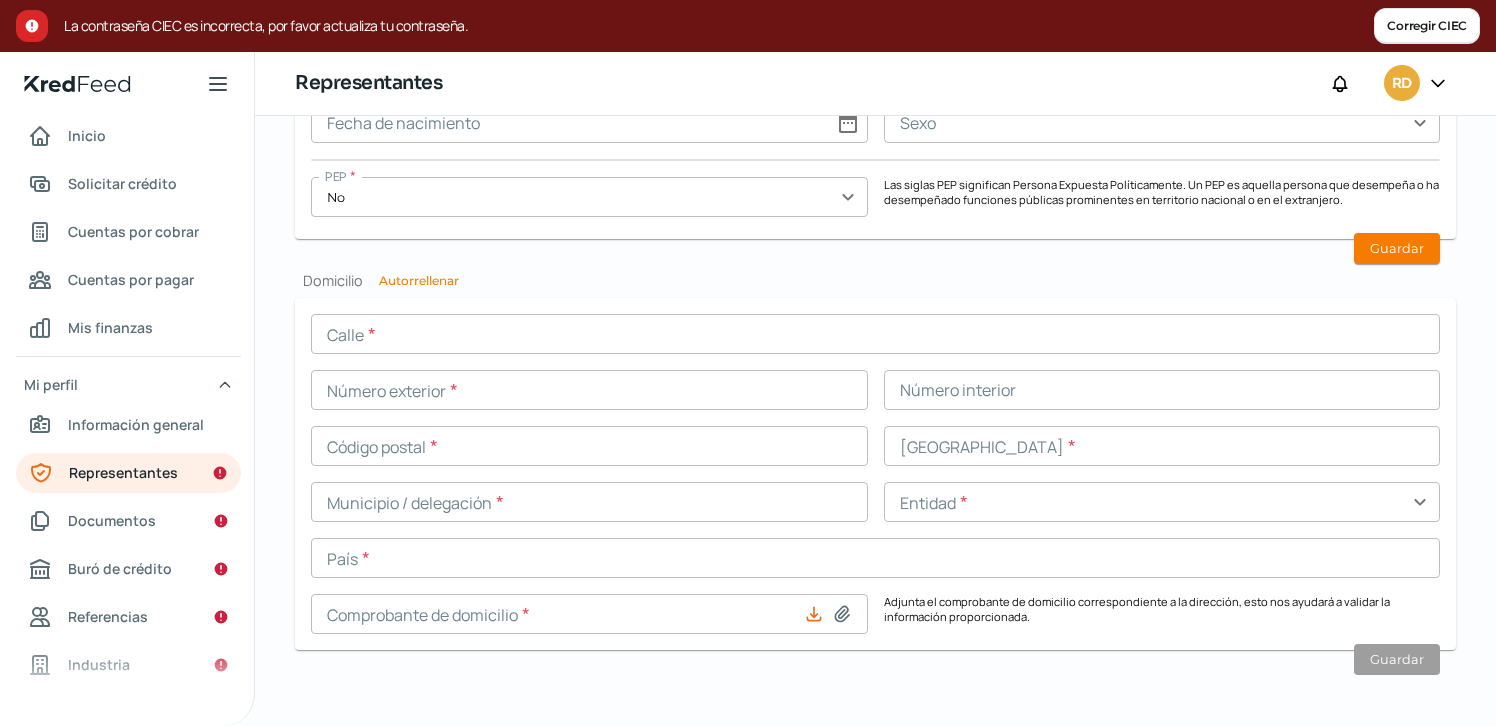 scroll, scrollTop: 2064, scrollLeft: 0, axis: vertical 